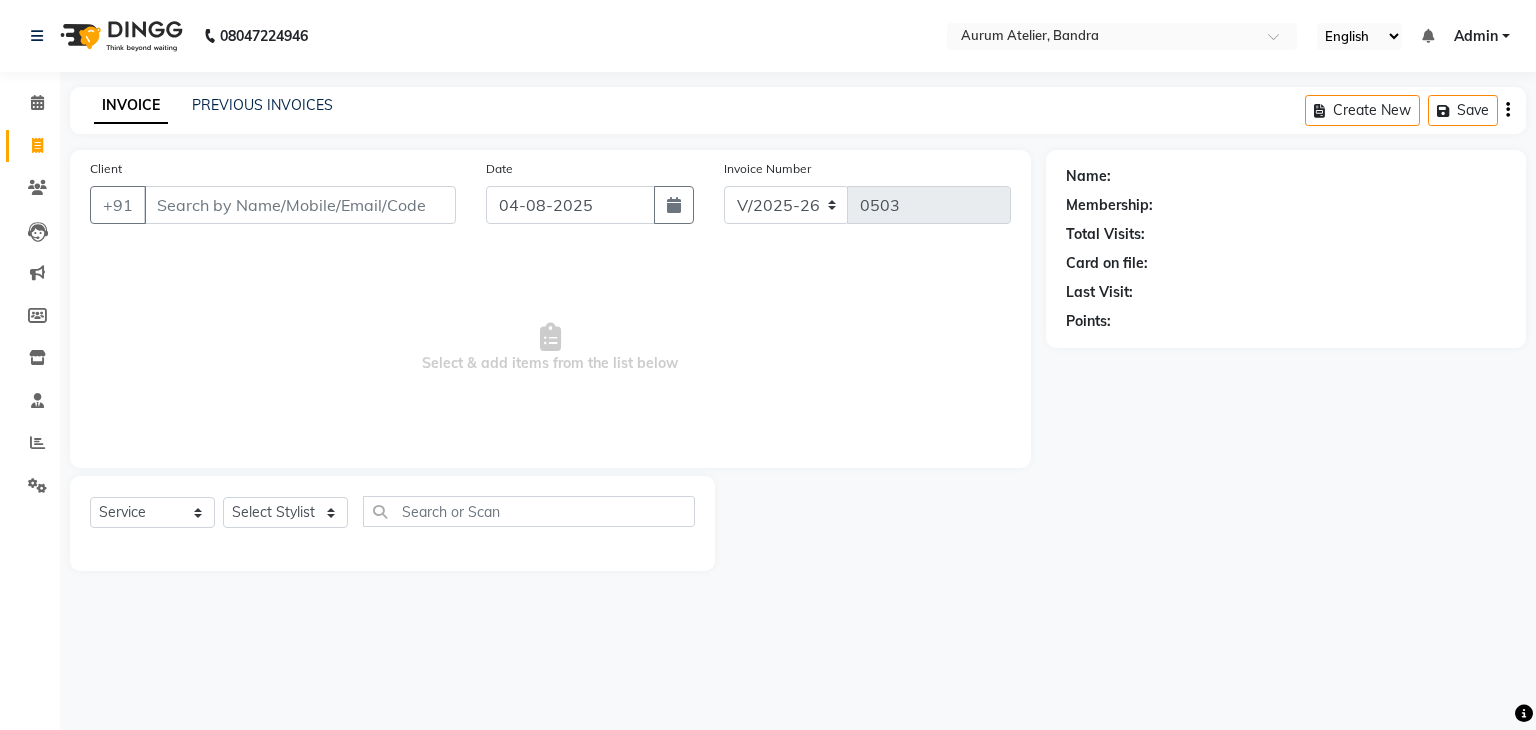 select on "7410" 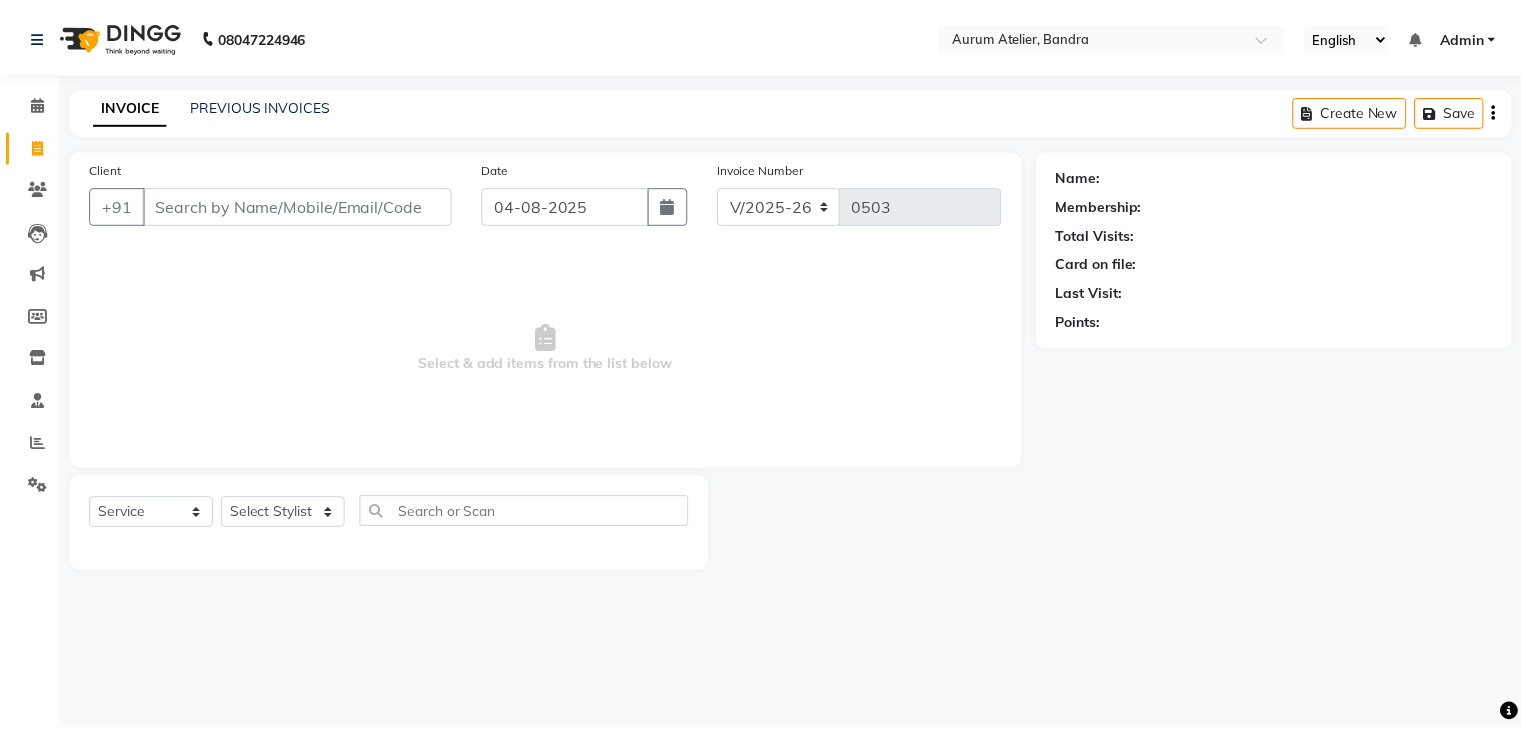 scroll, scrollTop: 0, scrollLeft: 0, axis: both 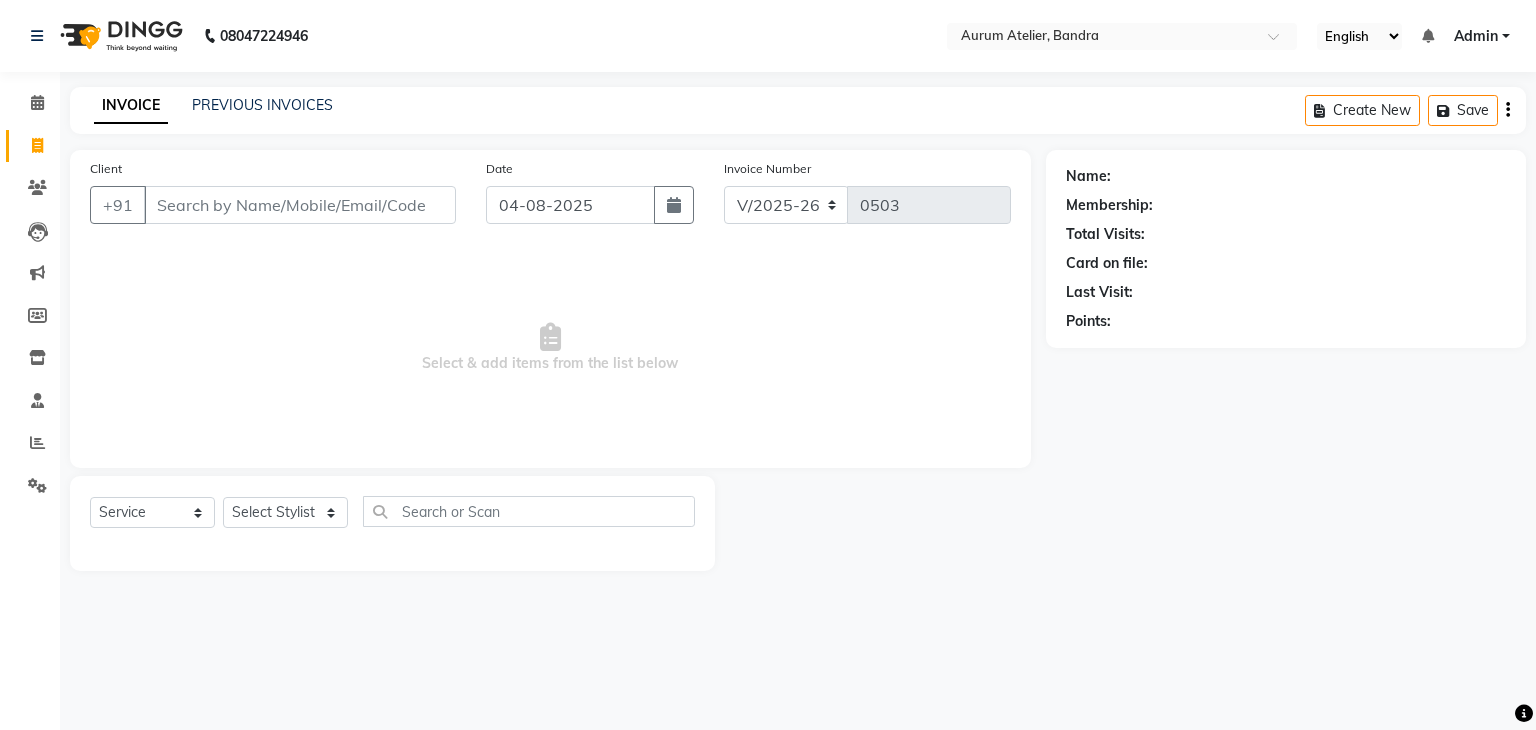 click on "Client +91" 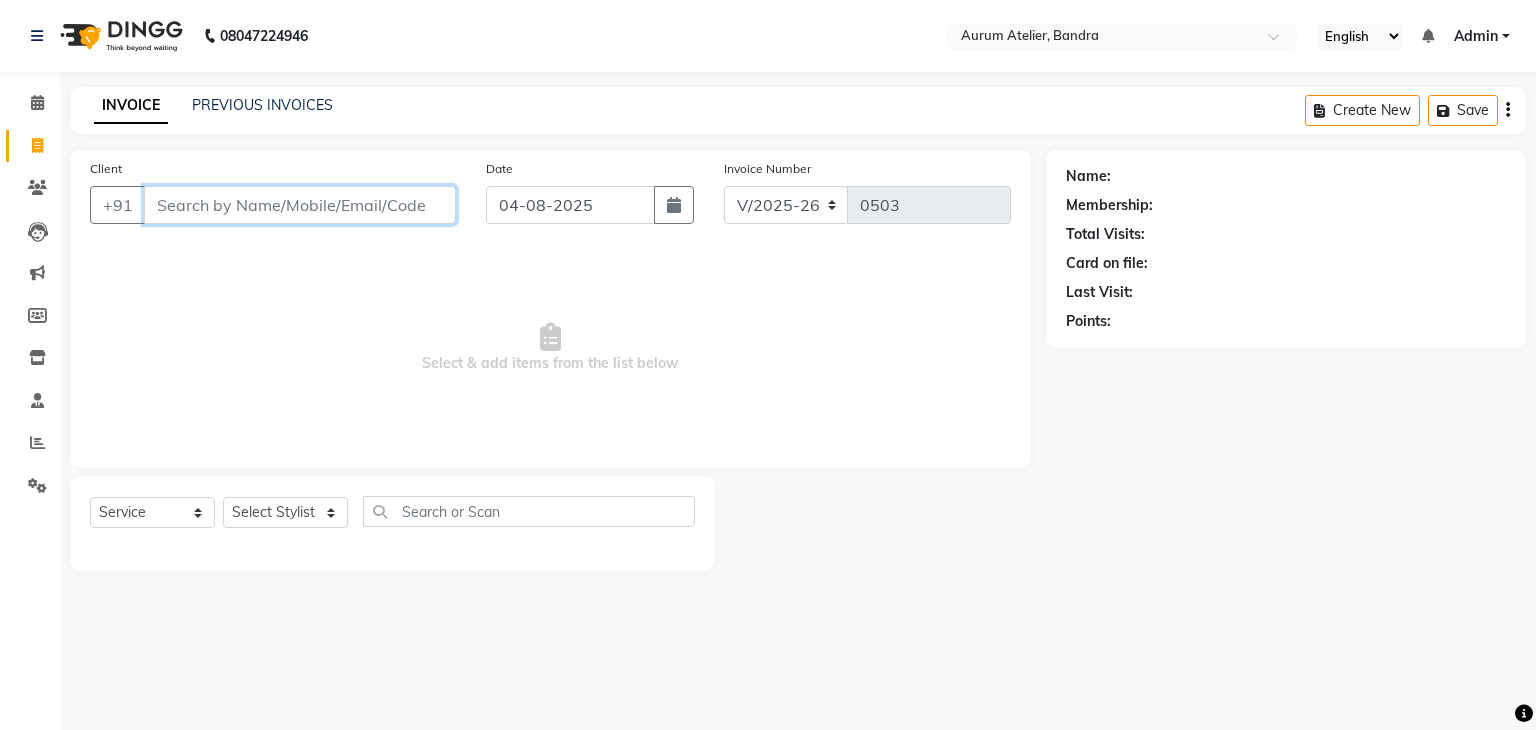 click on "Client" at bounding box center (300, 205) 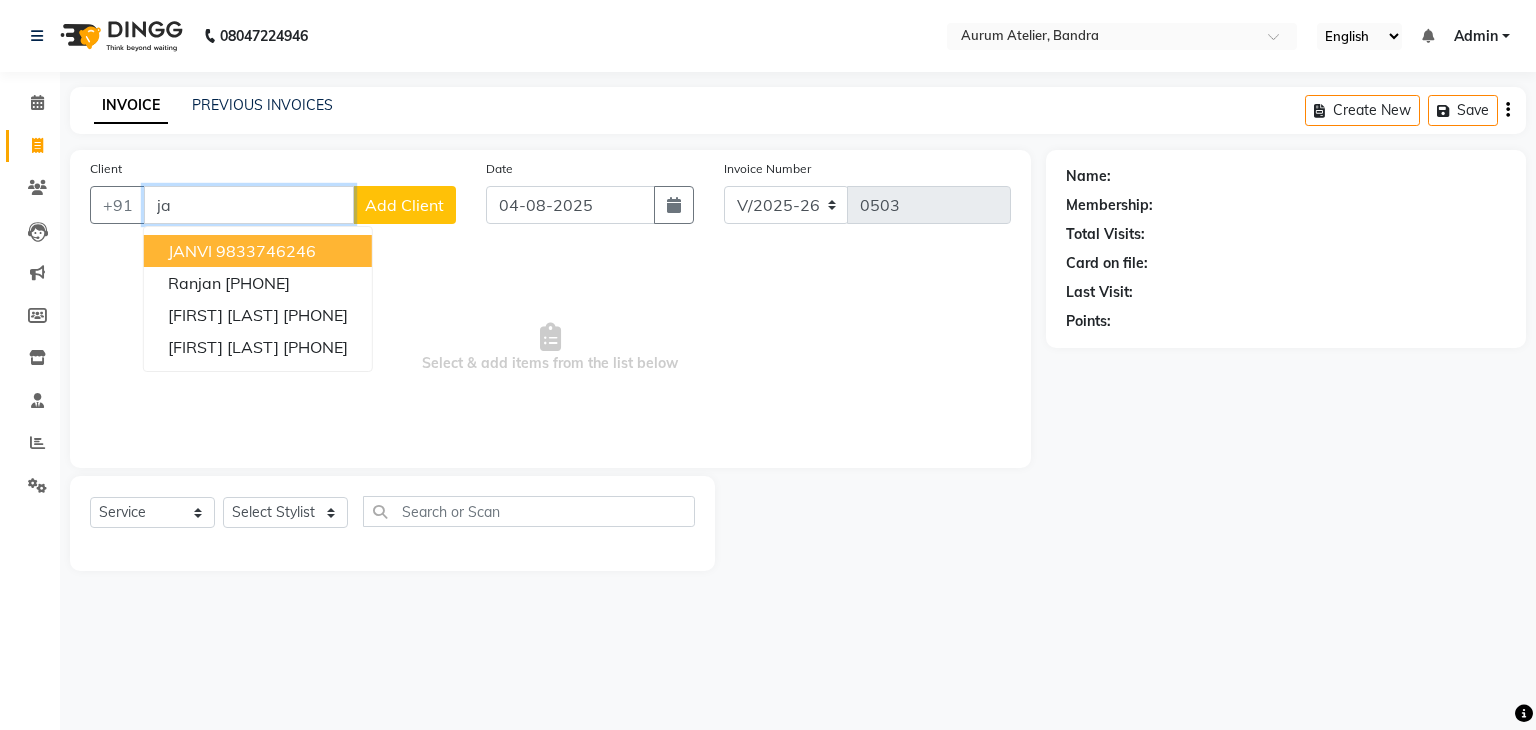 type on "j" 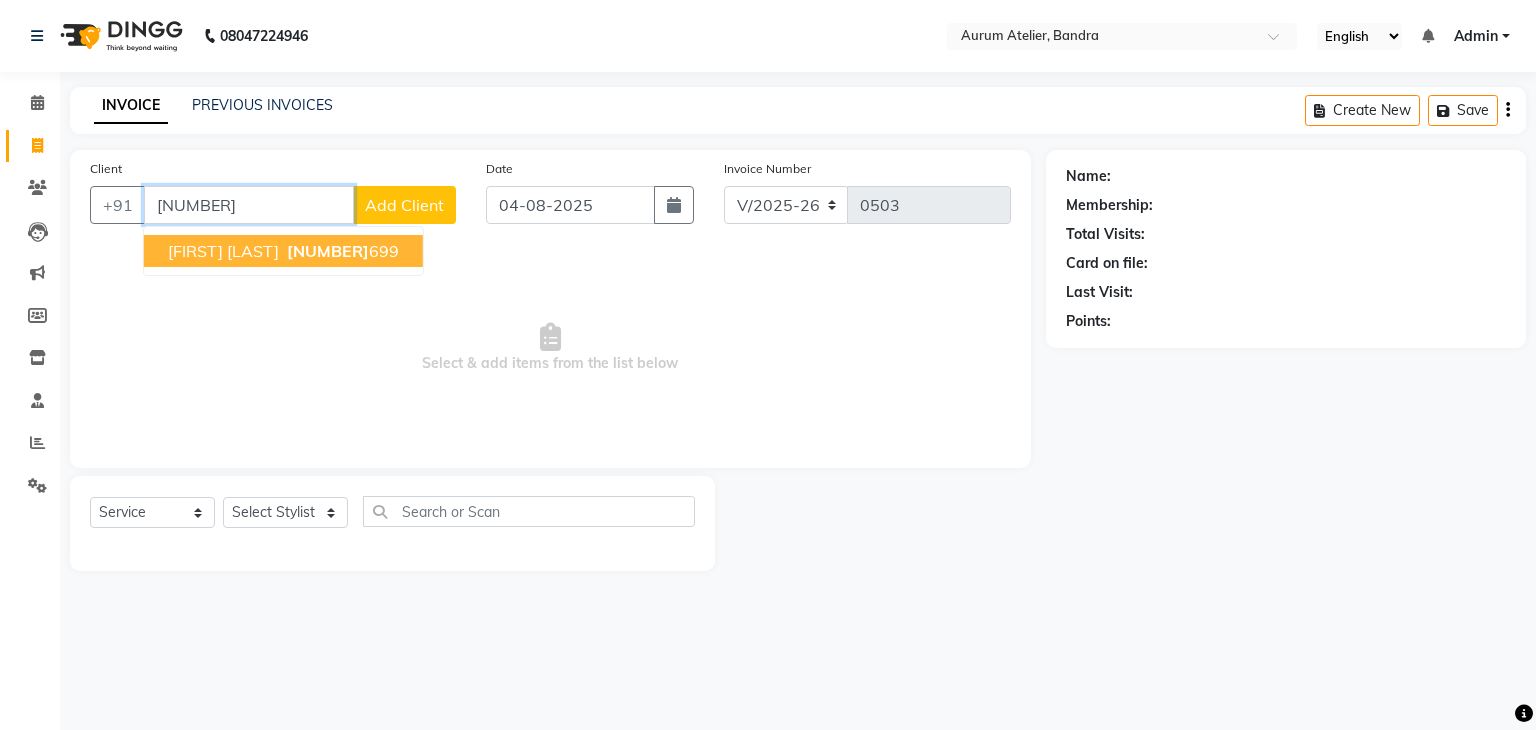 click on "[FIRST] [LAST]   [PHONE]" at bounding box center [283, 251] 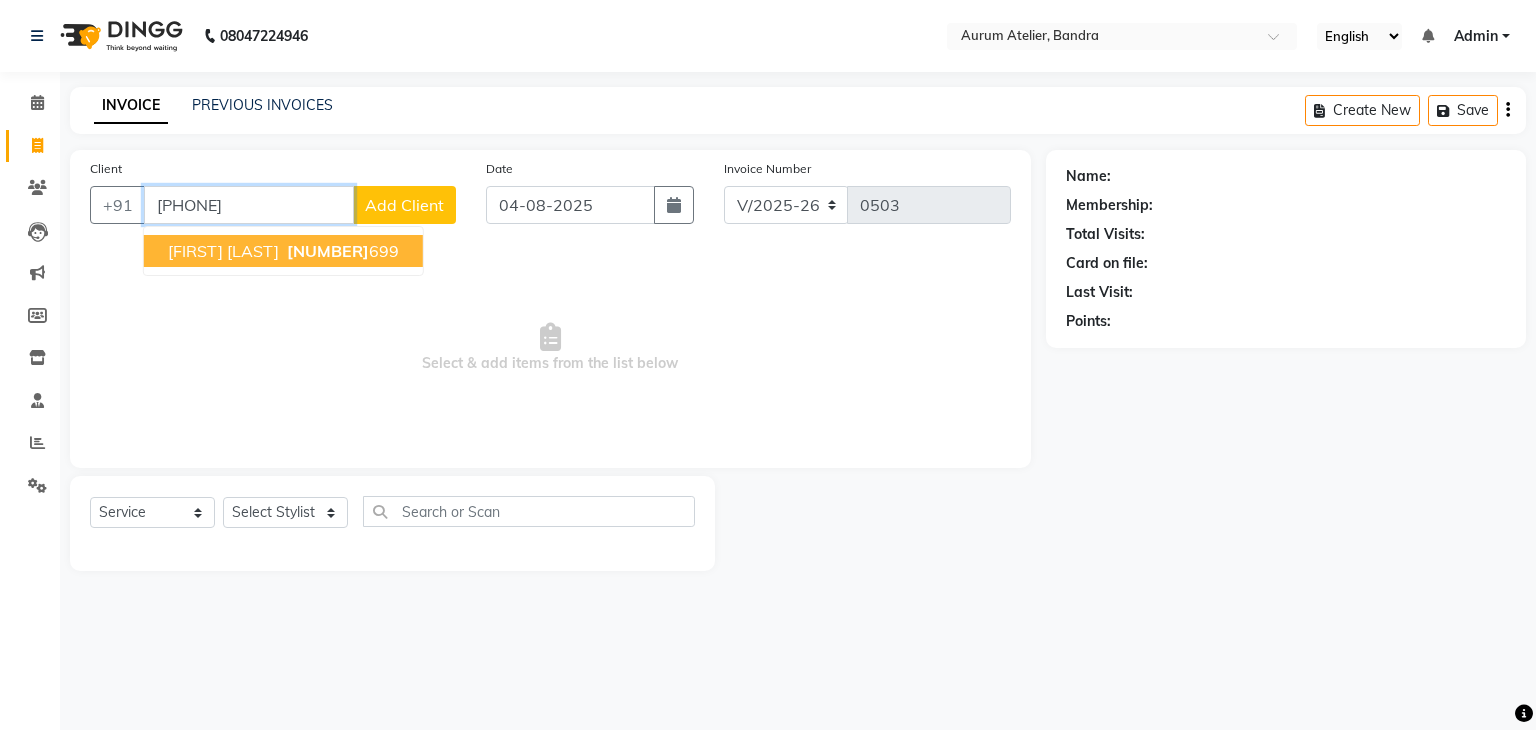 type on "[PHONE]" 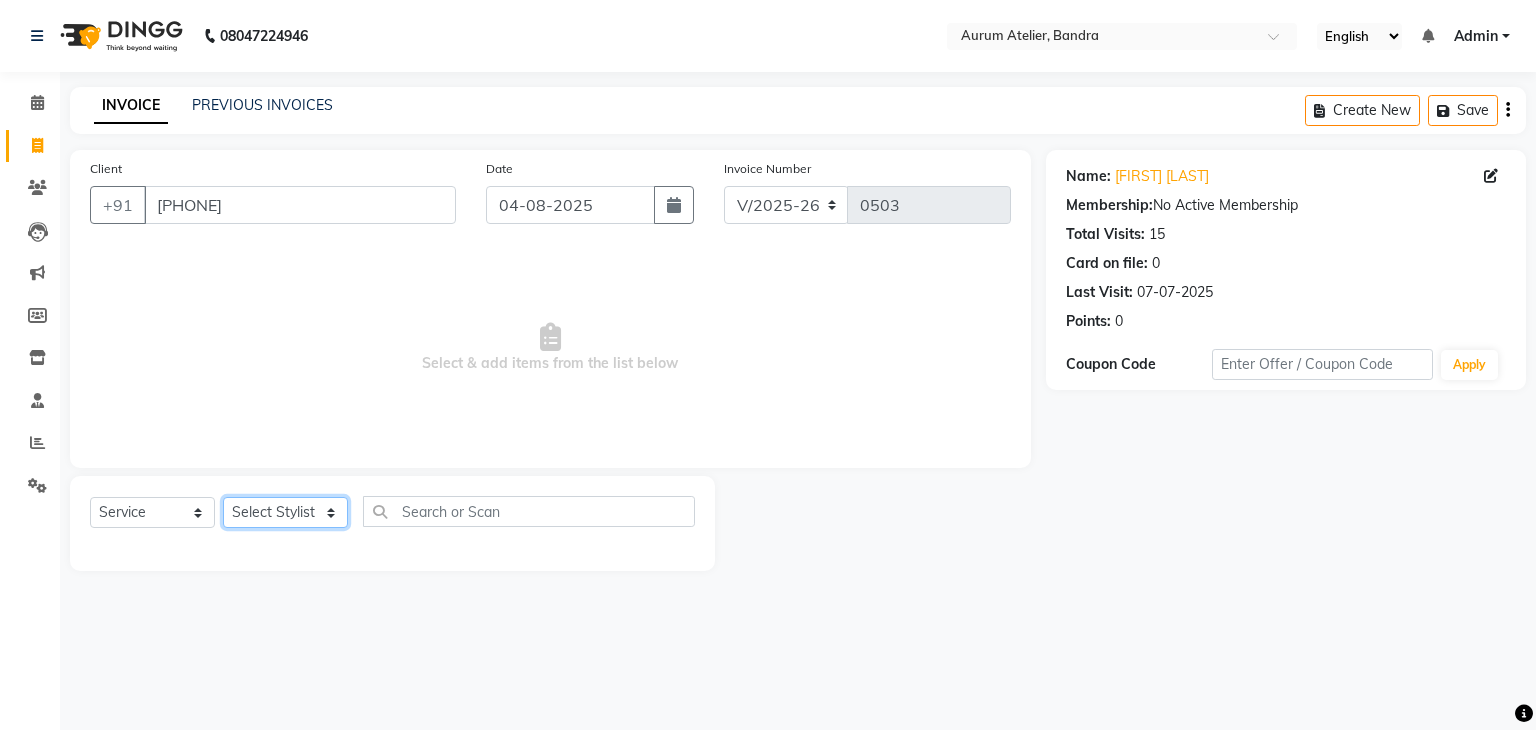 click on "Select Stylist [FIRST] [LAST] [FIRST] [LAST] [FIRST] [LAST] [FIRST] [LAST] [FIRST] [LAST] [FIRST] [LAST] [FIRST] [LAST] [FIRST] [LAST] [FIRST] [LAST]" 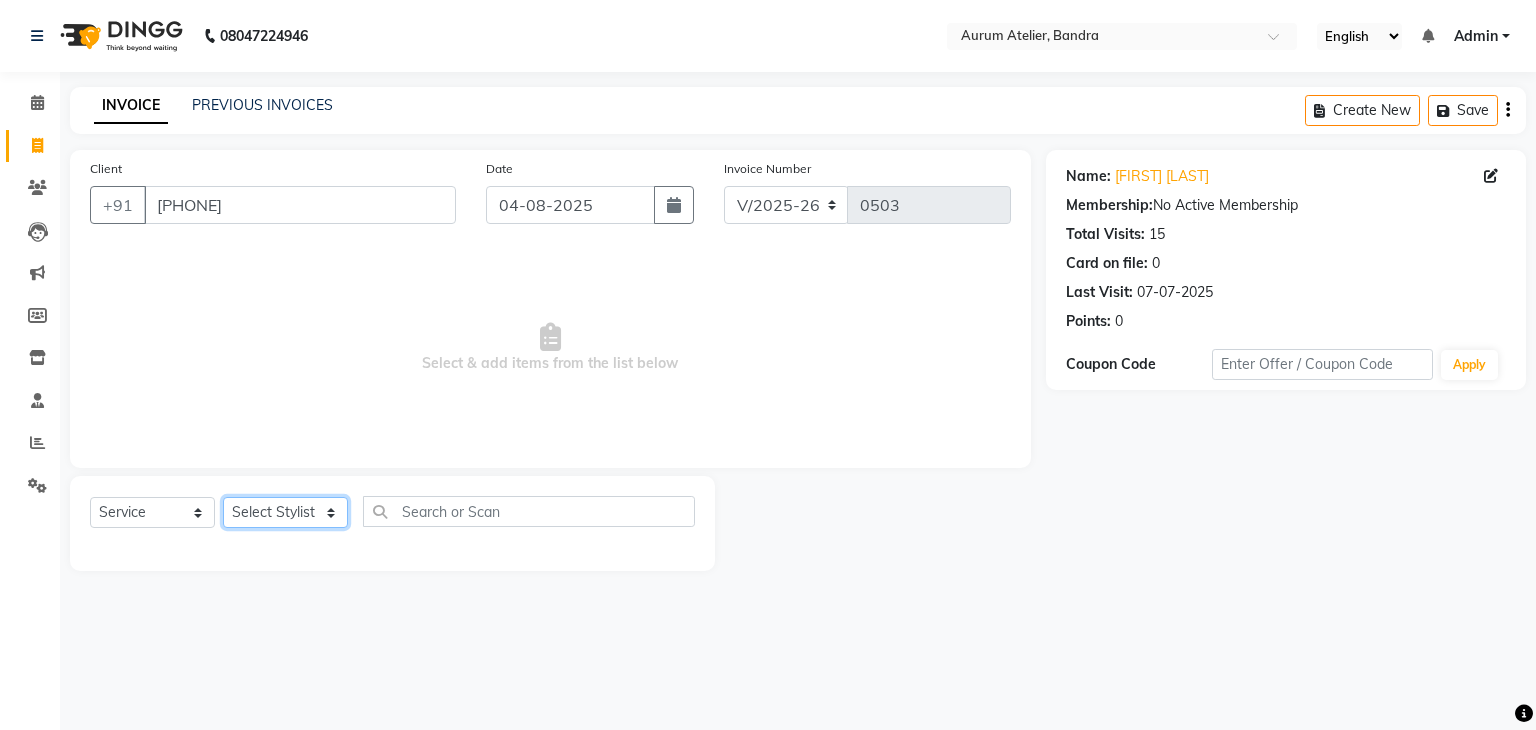 select on "66084" 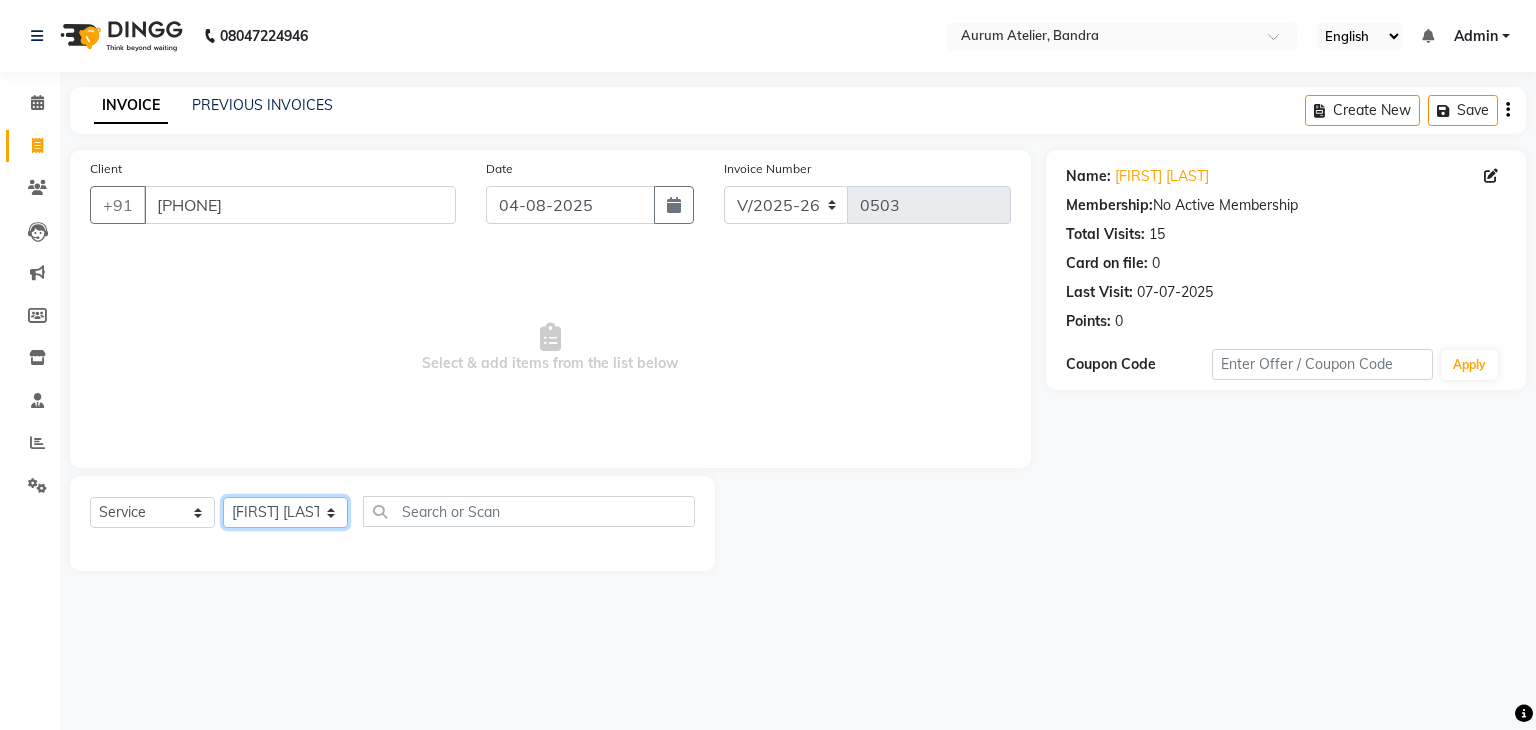 click on "Select Stylist [FIRST] [LAST] [FIRST] [LAST] [FIRST] [LAST] [FIRST] [LAST] [FIRST] [LAST] [FIRST] [LAST] [FIRST] [LAST] [FIRST] [LAST] [FIRST] [LAST]" 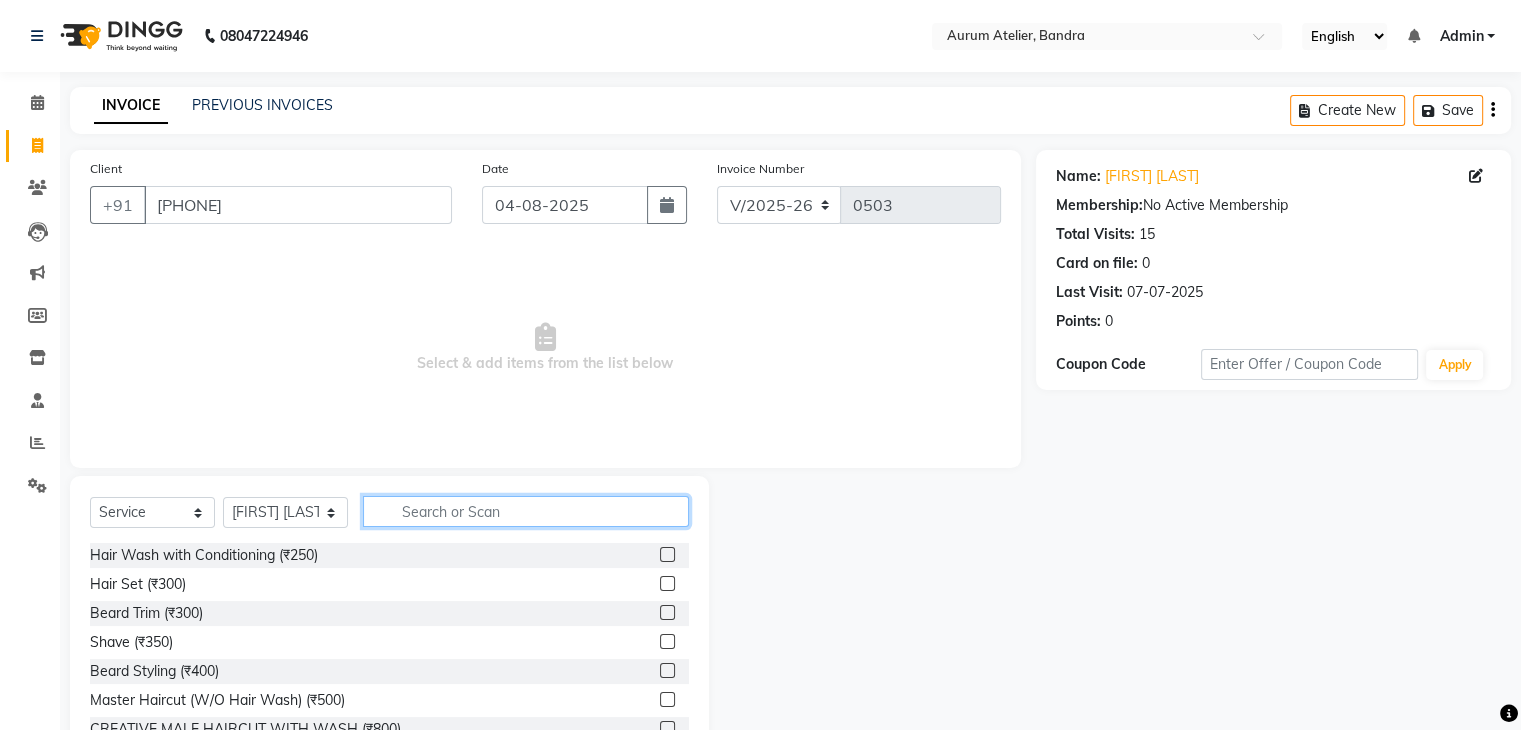 click 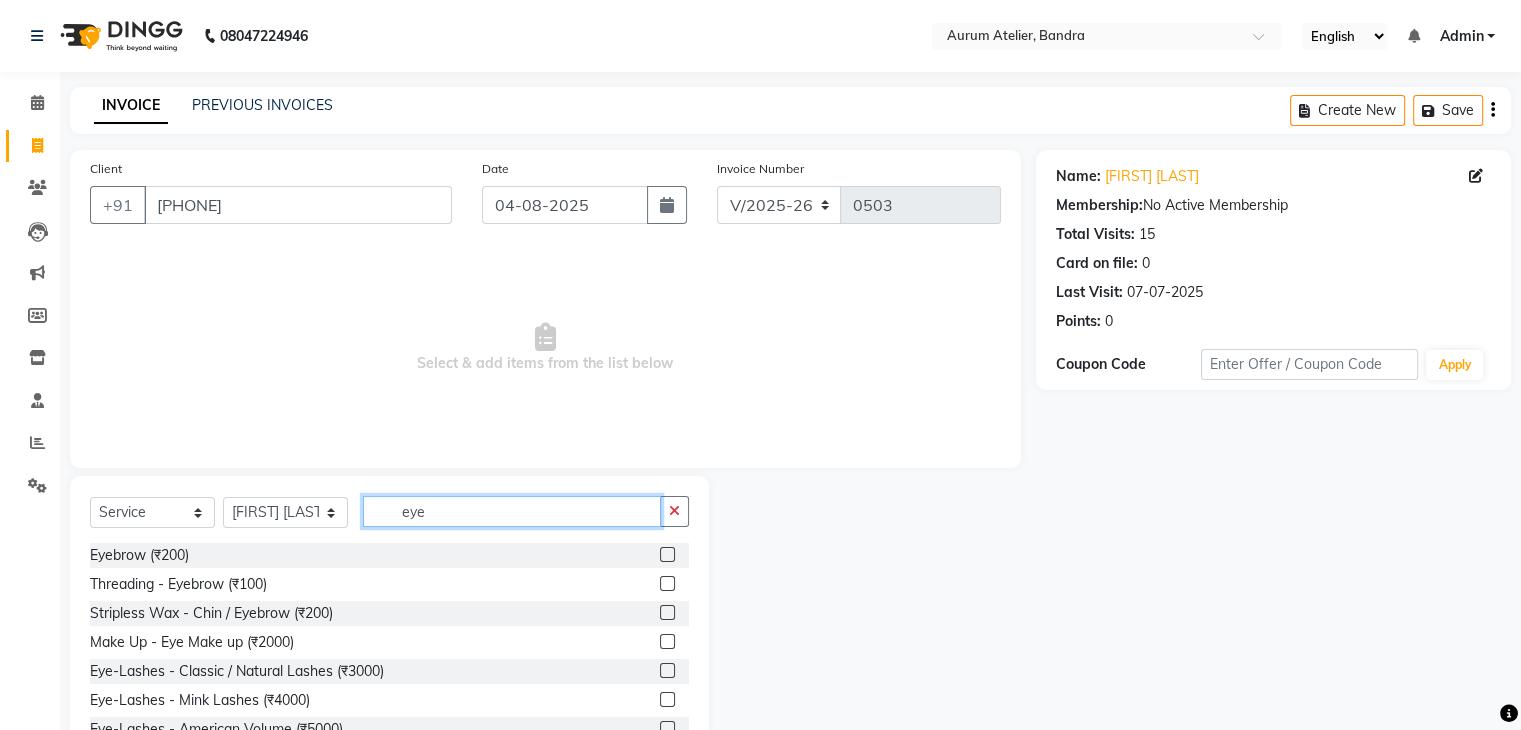 type on "eye" 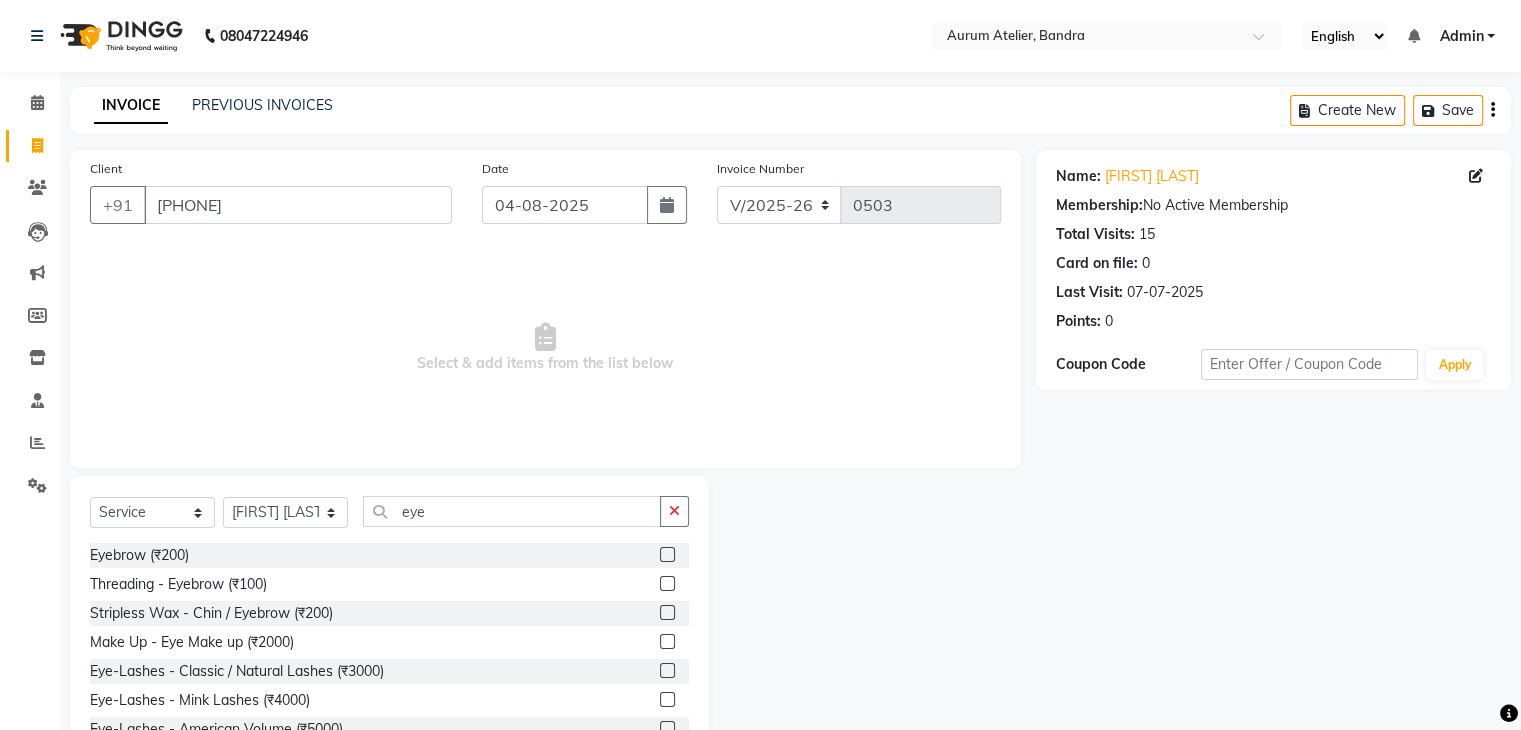 click 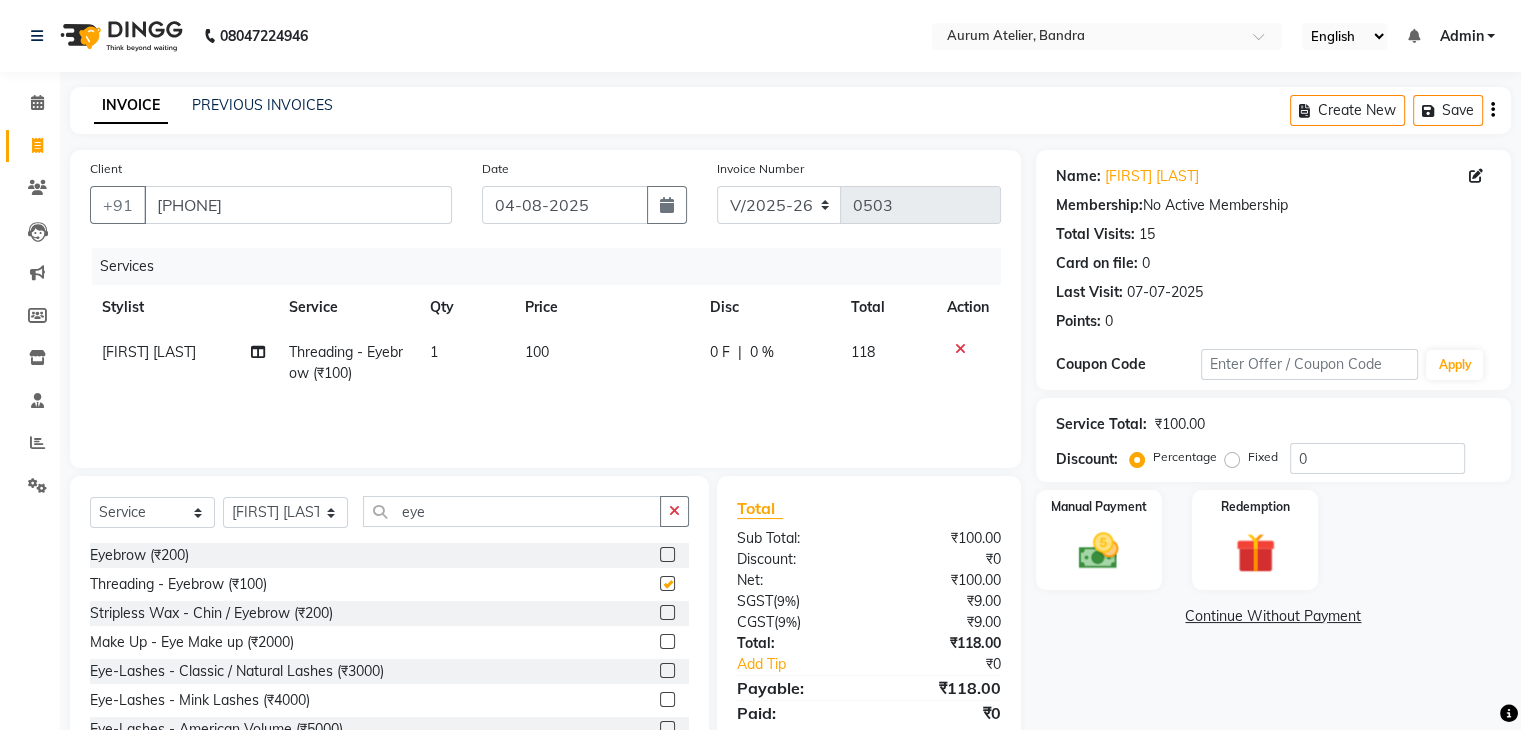 checkbox on "false" 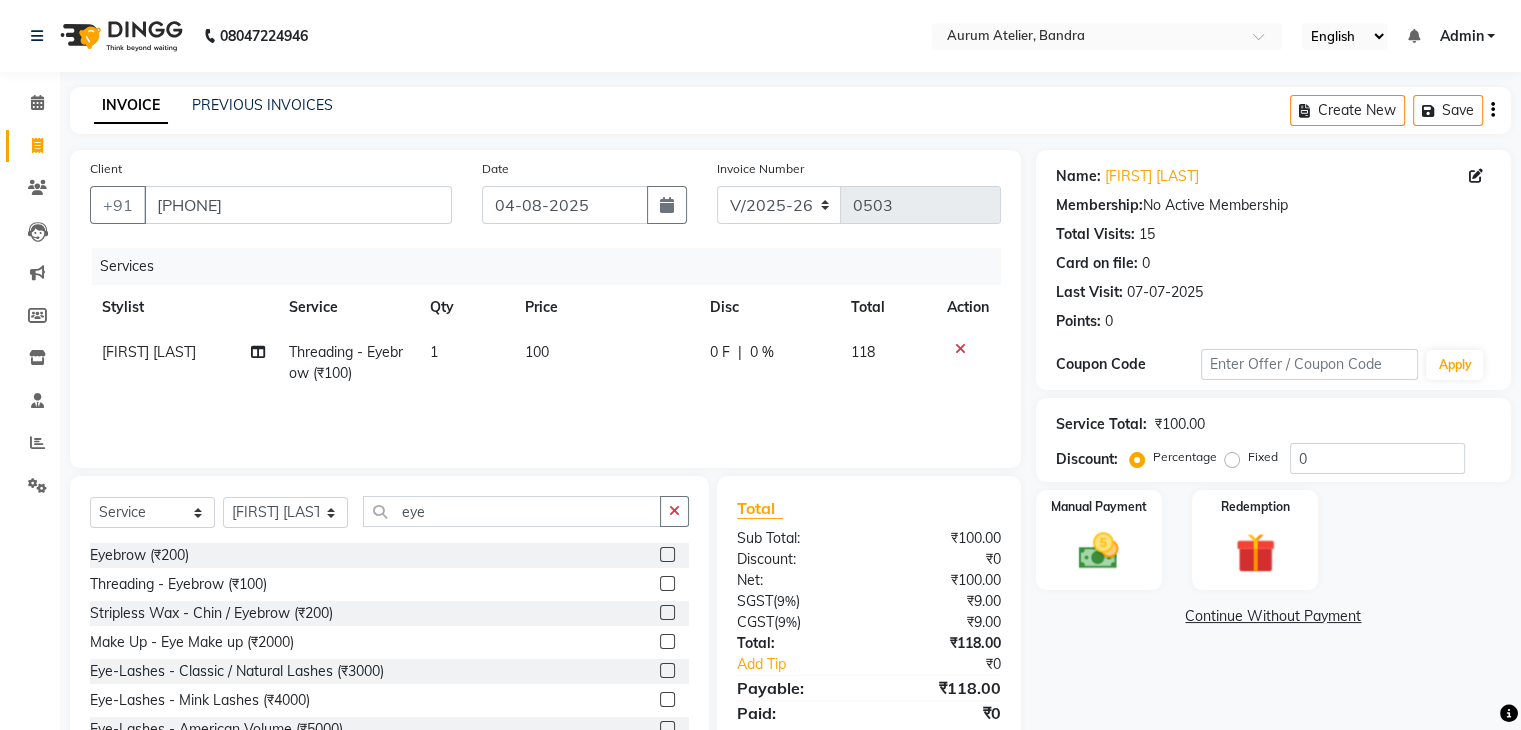 click on "100" 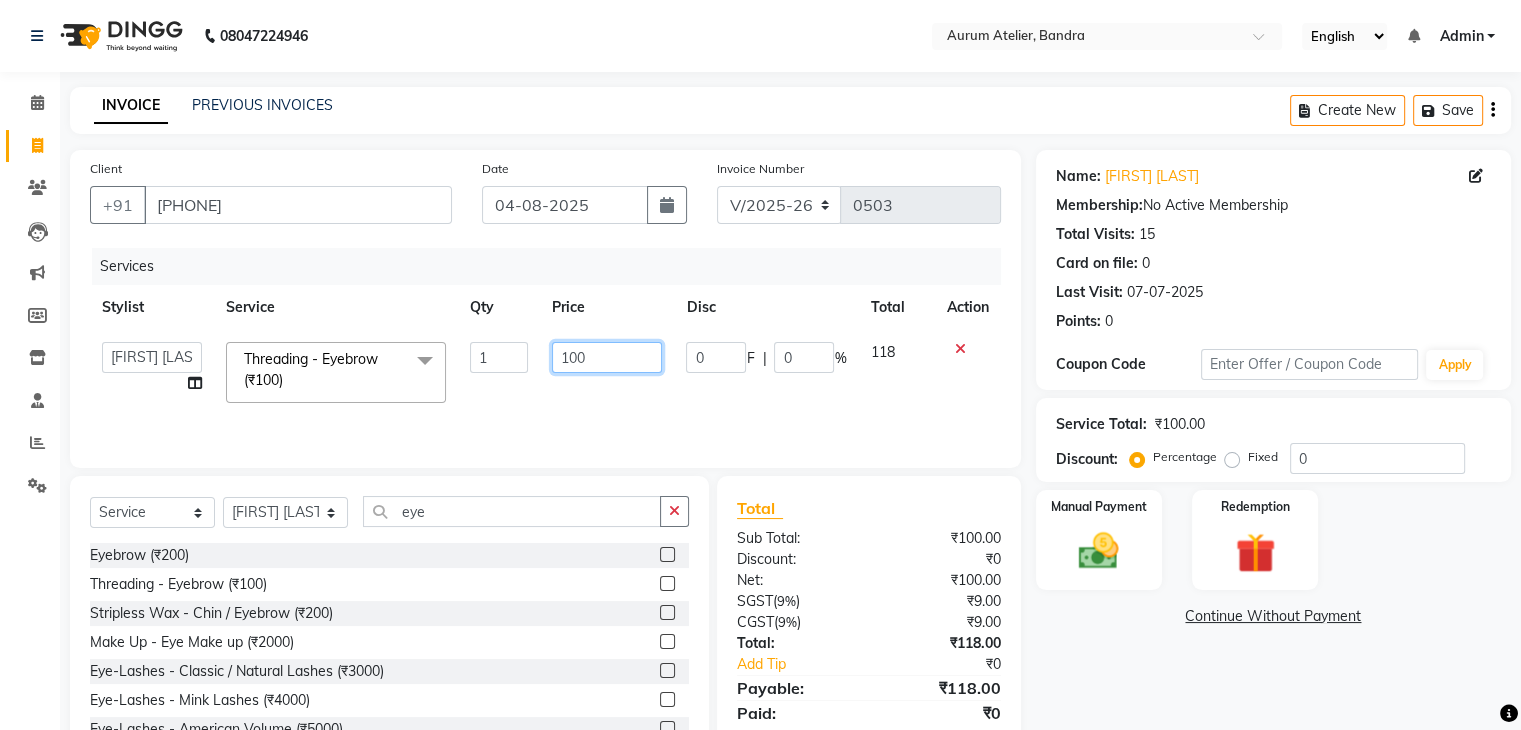 click on "100" 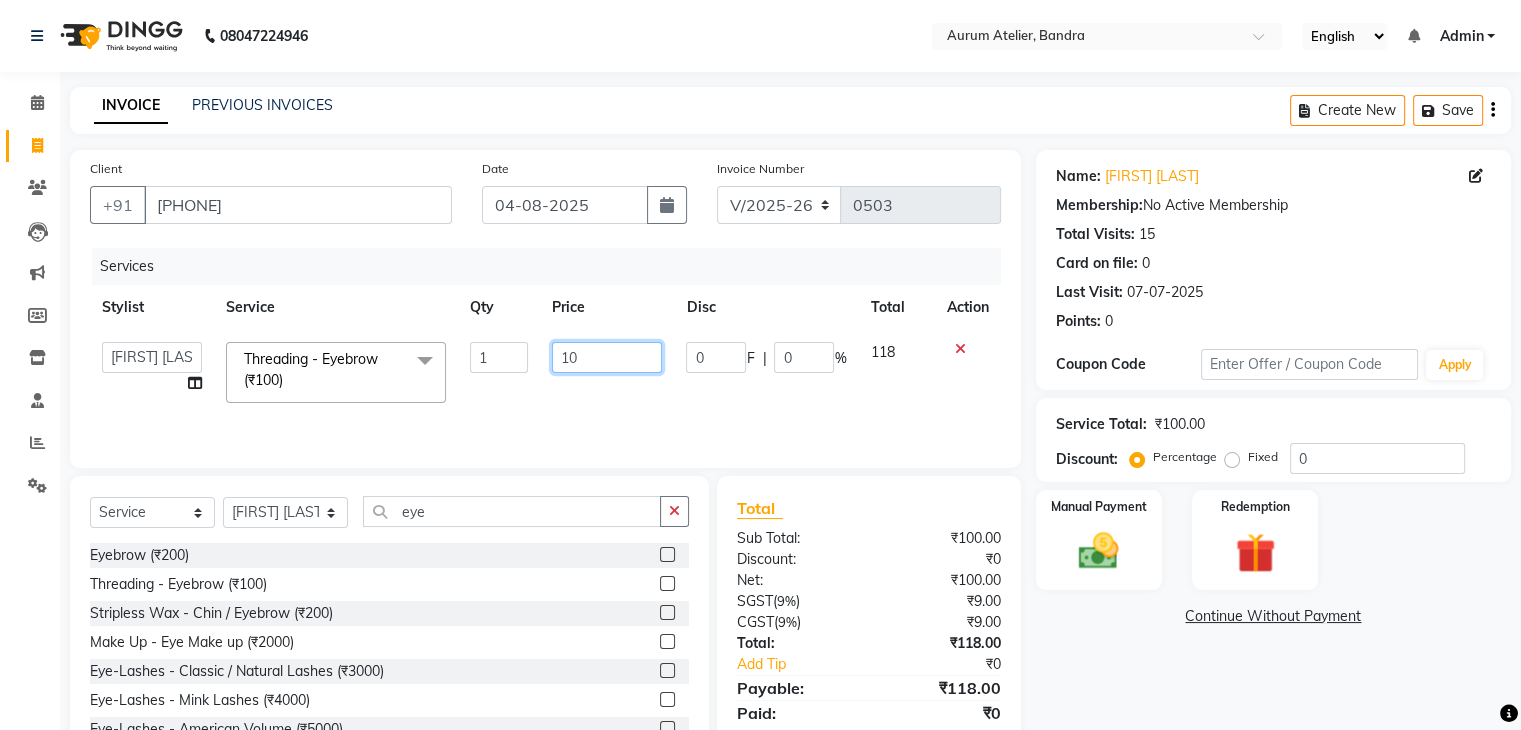 type on "1" 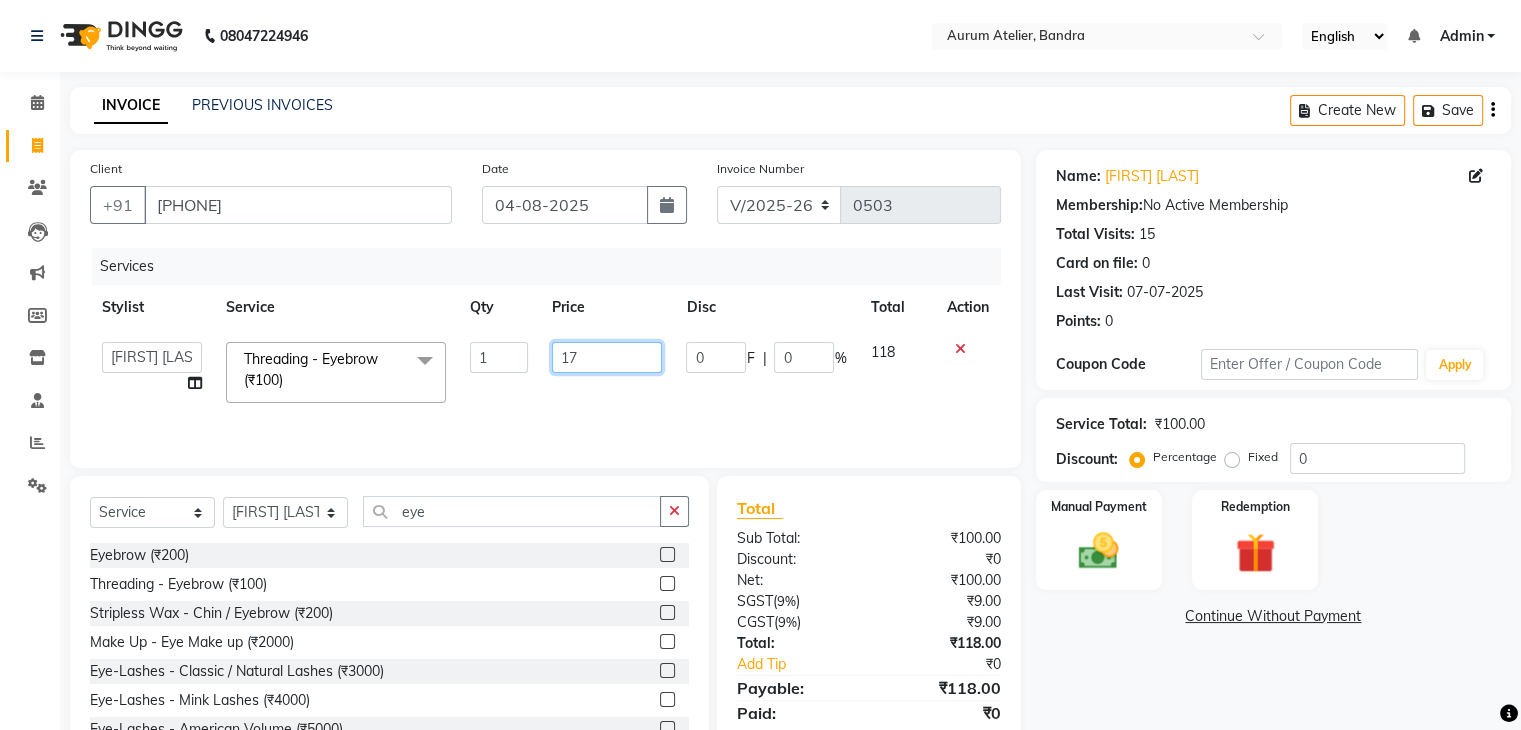 type on "175" 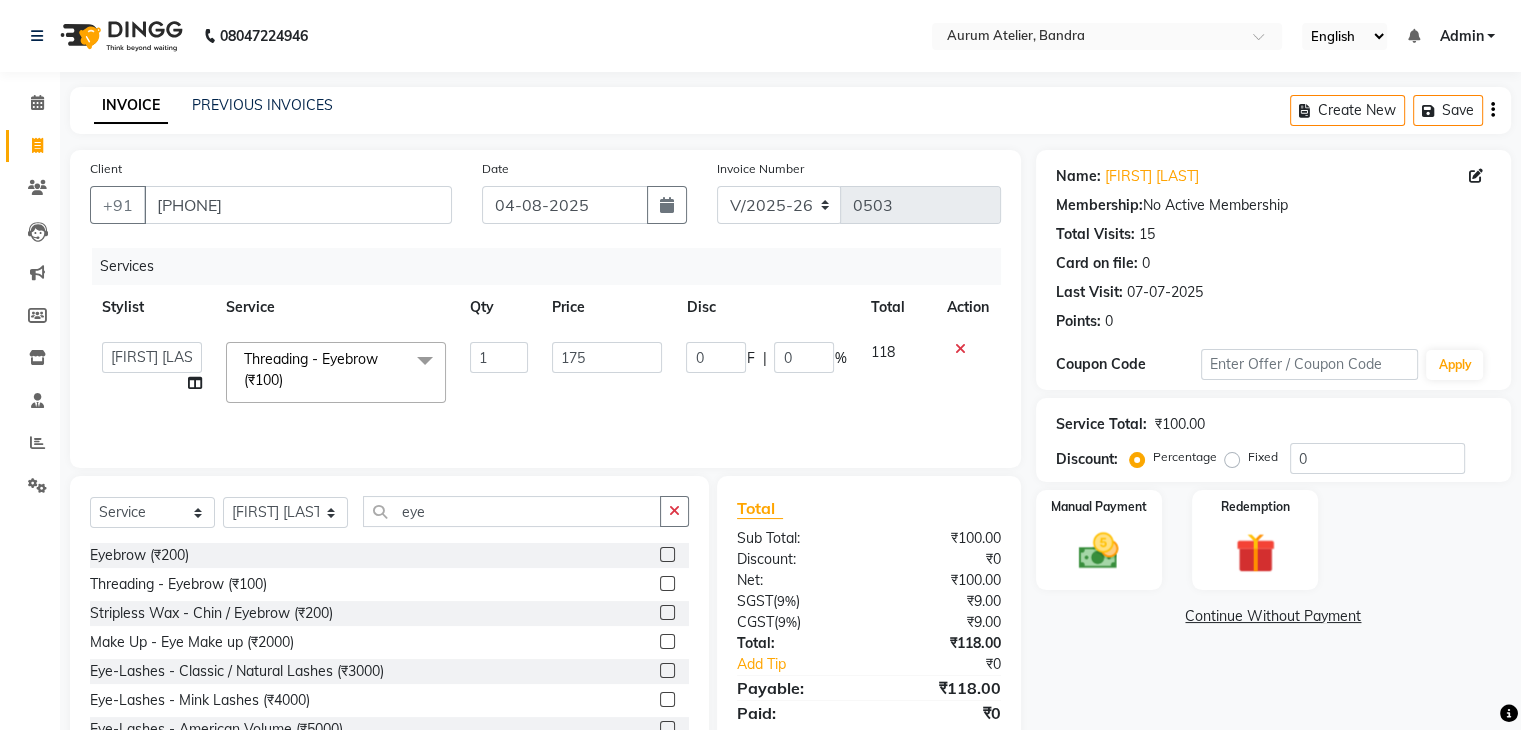 click on "Services Stylist Service Qty Price Disc Total Action  [FIRST]   [FIRST] [LAST]   [FIRST]   [FIRST] [LAST]   [FIRST] [LAST]   [FIRST] [LAST]   [FIRST] [LAST]   [FIRST] [LAST]   [FIRST] [LAST]   [FIRST]   [LAST]  Threading - Eyebrow (₹100)  x Hair Wash with Conditioning (₹250) Hair Set (₹300) Beard Trim (₹300) Shave (₹350) Beard Styling (₹400) Master Haircut (W/O Hair Wash) (₹500) CREATIVE MALE HAIRCUT WITH WASH (₹800) Baby Mundan (₹1200) Hair Wash With Conditioning (L'Oreal) - Up to Shoulder (₹350) Hair Wash With Conditioning (L'Oreal) - Below Shoulder (₹500) Hair Wash With Conditioning (L'Oreal) - Up to Waist (₹600) Hair Wash With Conditiong (Moroccanoil / Naturica / Keratin)- Up to Shoulder (₹500) Hair Wash With Conditiong (Moroccanoil / Naturica / Keratin)- Below Shoulder (₹700) Hair Wash With Conditiong (Moroccanoil / Naturica / Keratin)- Up to Waist (₹800) CREATIVE MALE HAIRCUT W/O WASH (₹600) CREATIVE FEMALE HAIRCUT WITH WASH (₹2000) CREATIVE FEMALE HAIRCUT W/O WASH (₹1500) FACE MASSAGE (₹1000) 1 0" 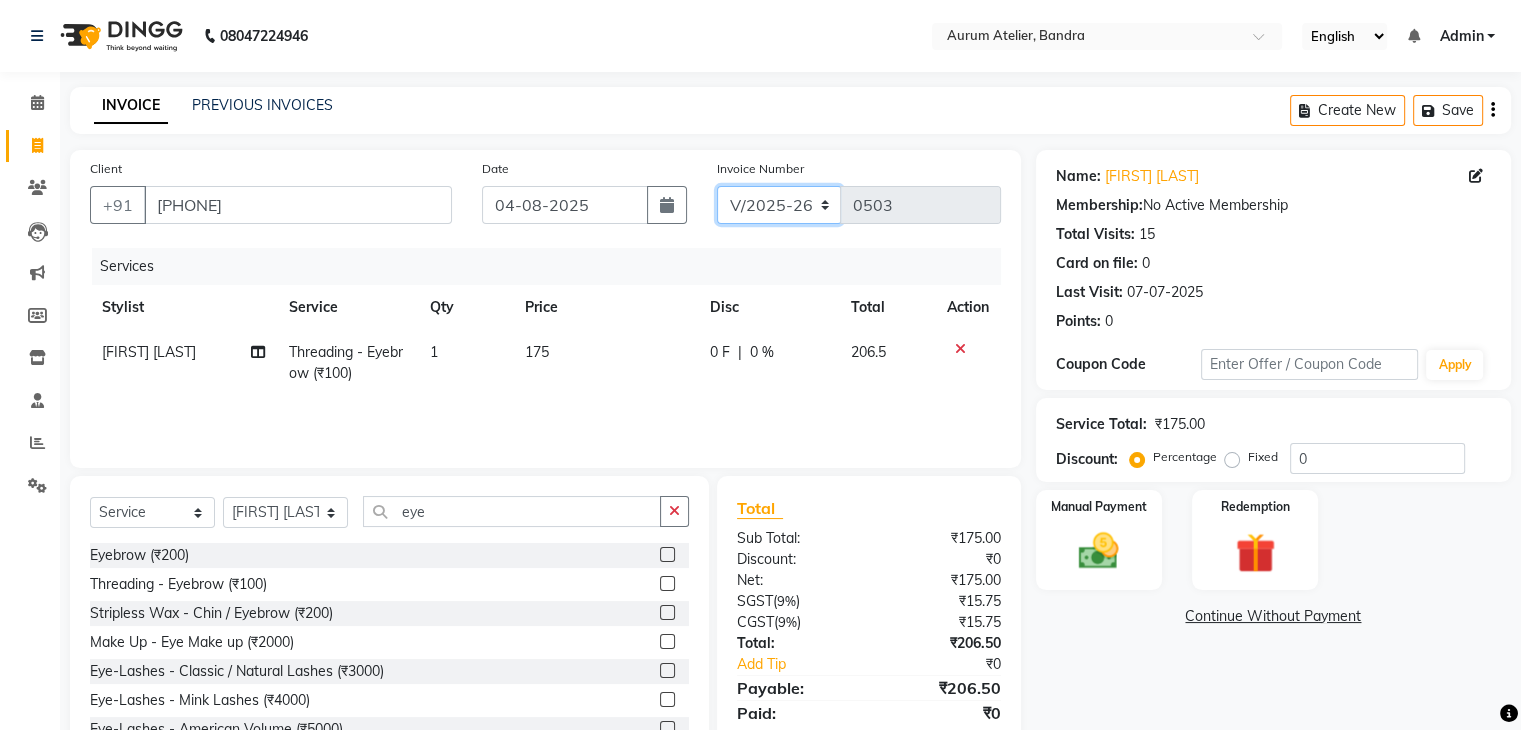 click on "C/2025-26 V/2025 V/2025-26" 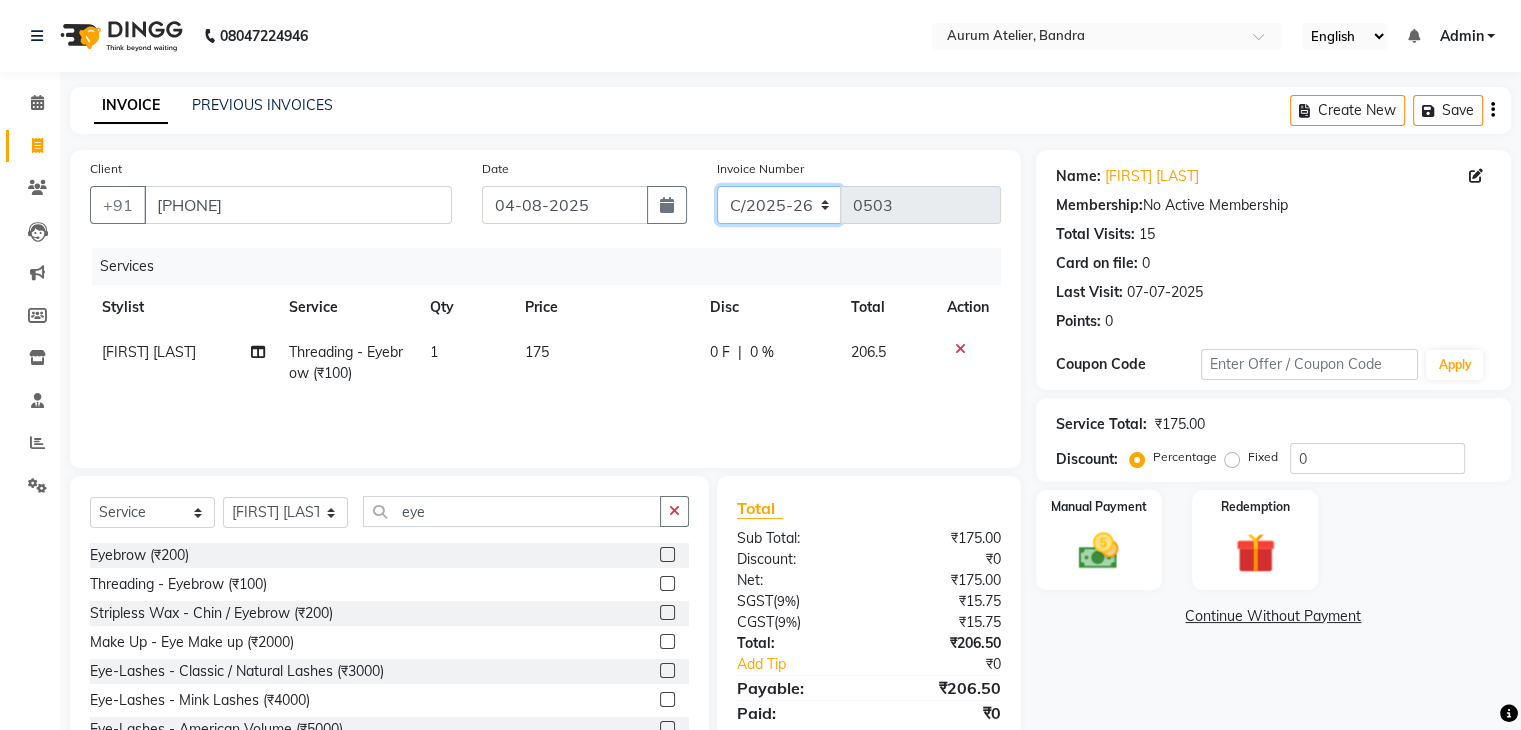 click on "C/2025-26 V/2025 V/2025-26" 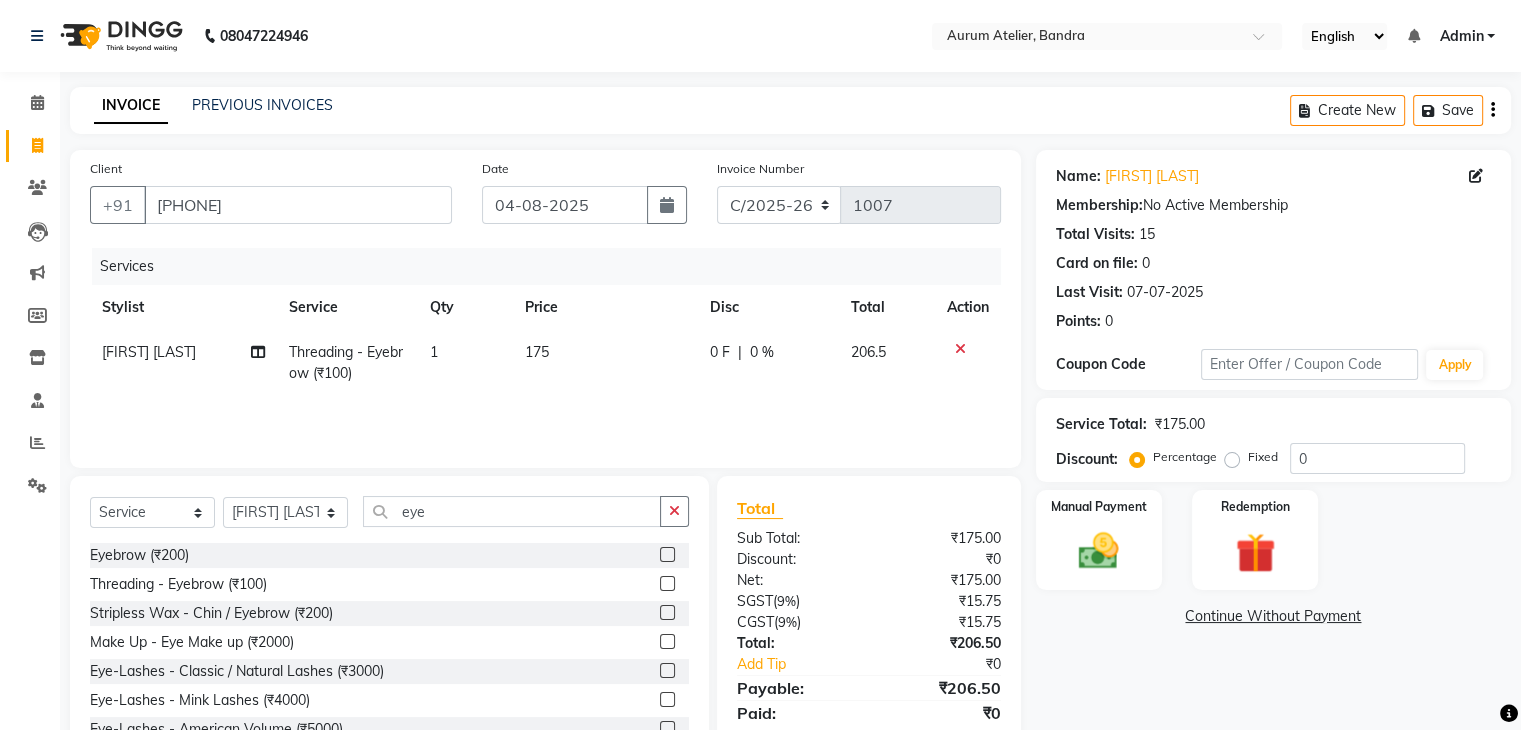 click on "Create New   Save" 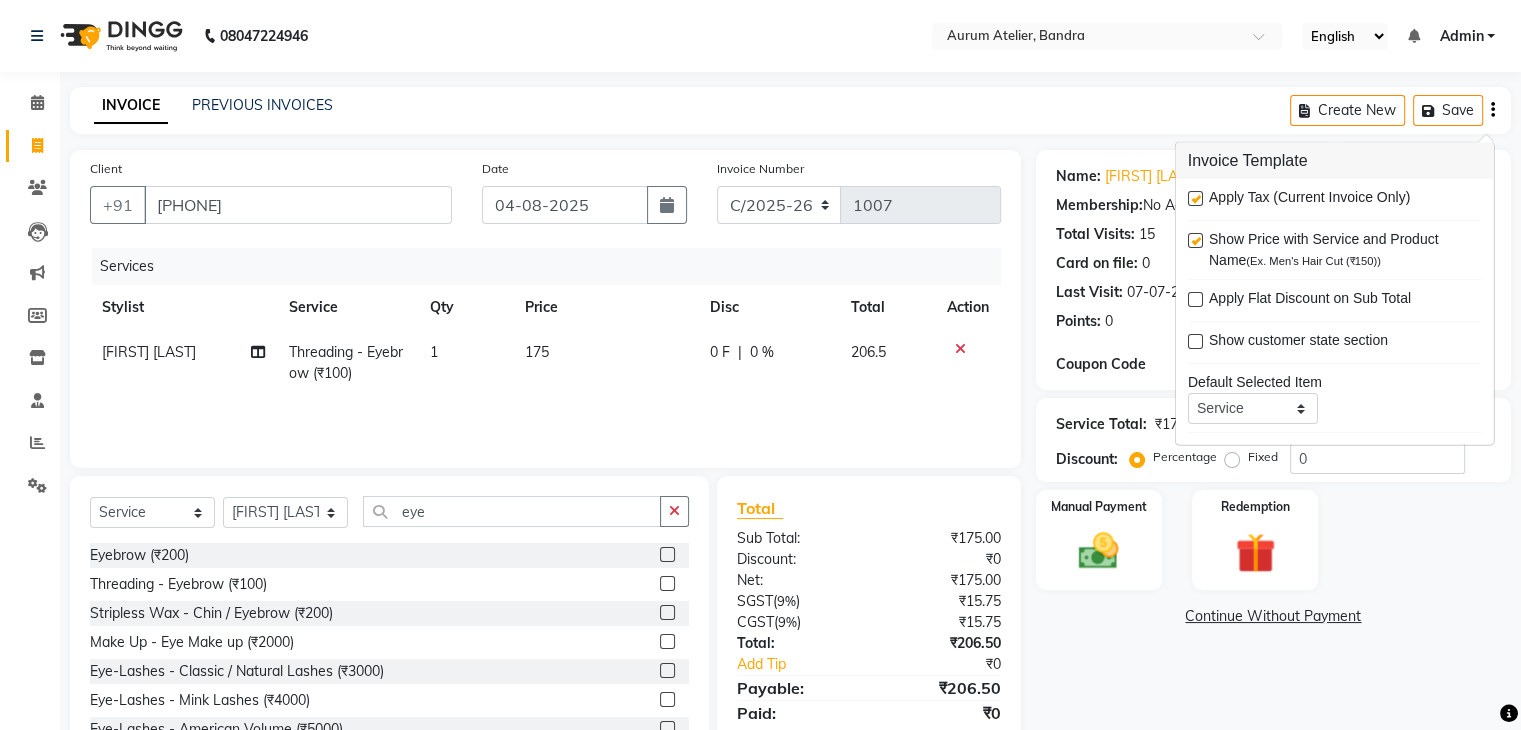 click at bounding box center (1195, 198) 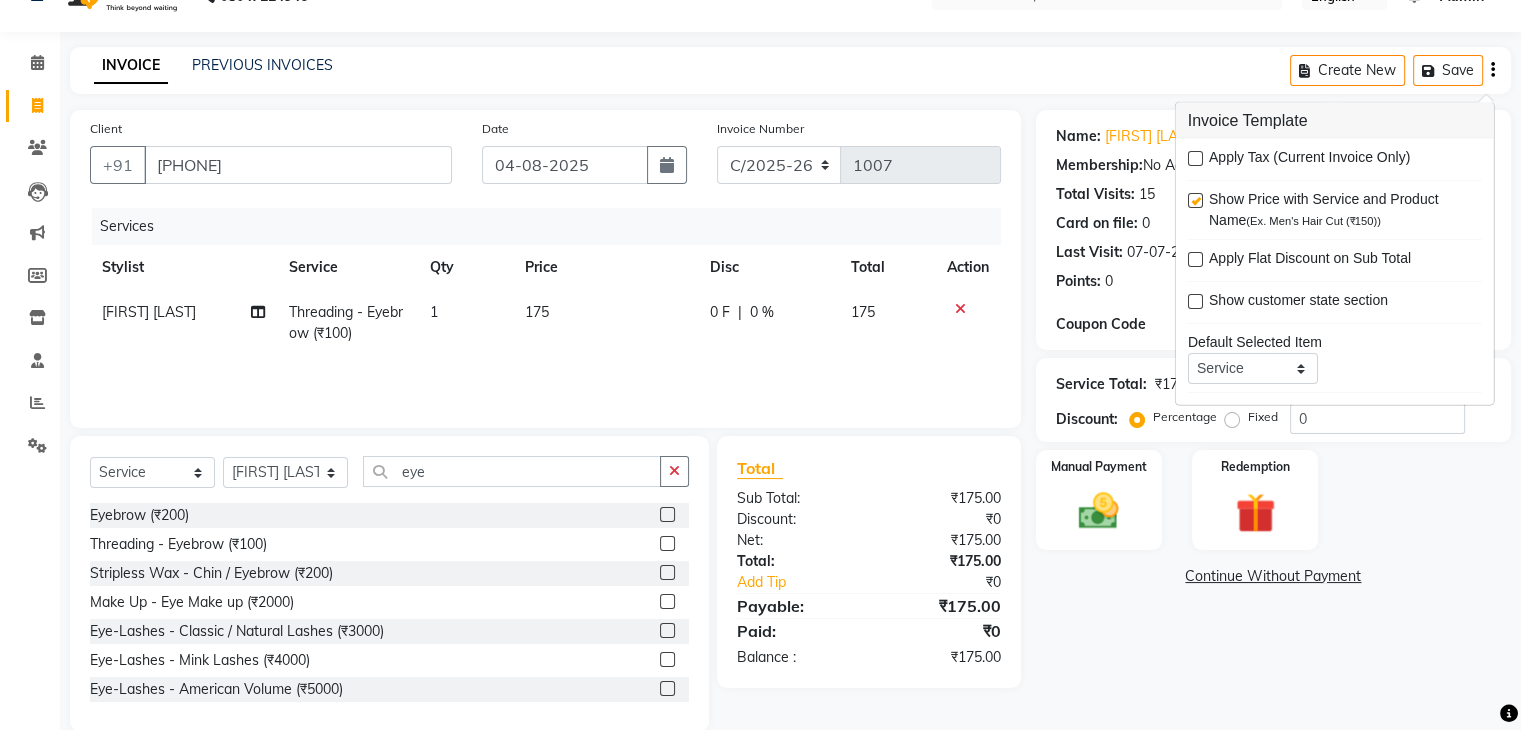 scroll, scrollTop: 72, scrollLeft: 0, axis: vertical 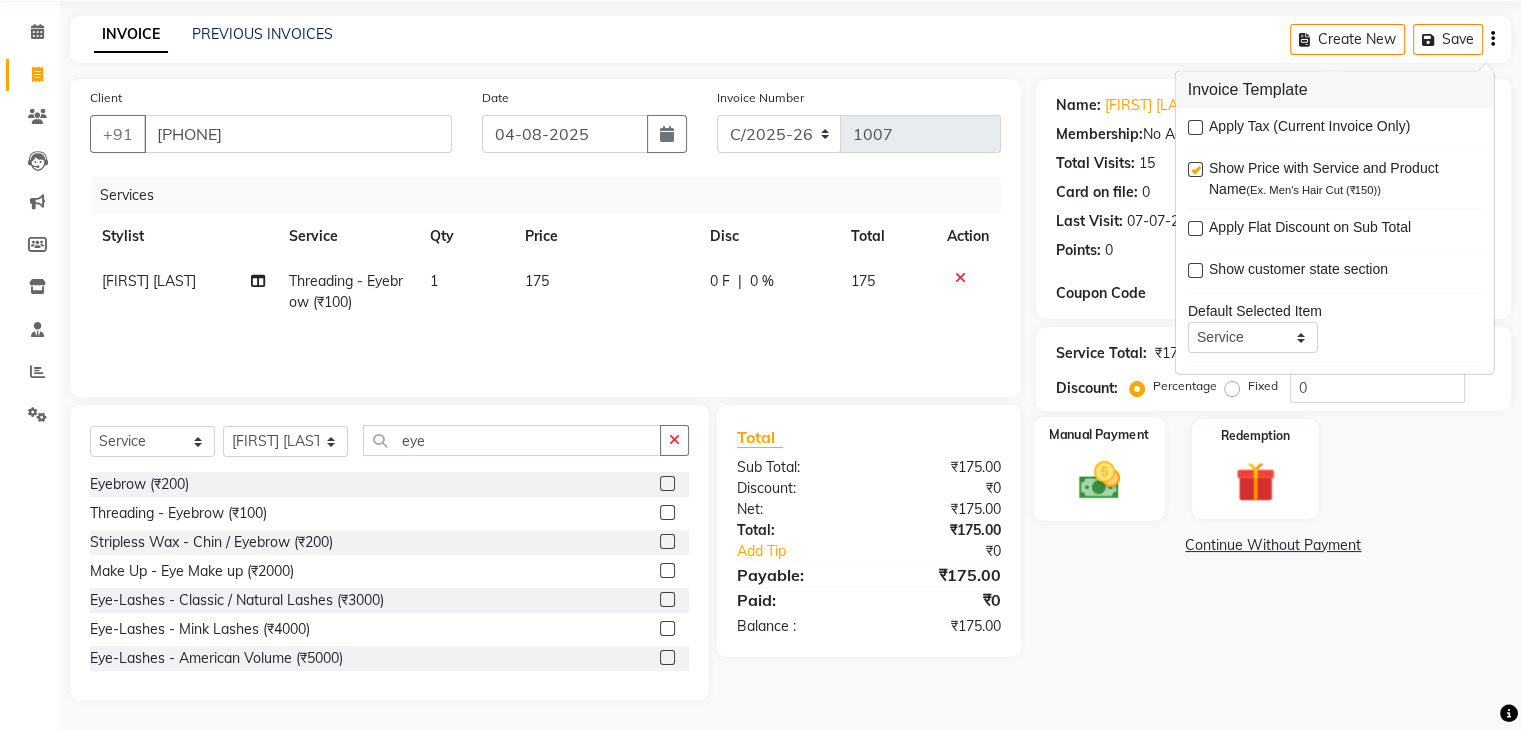 click 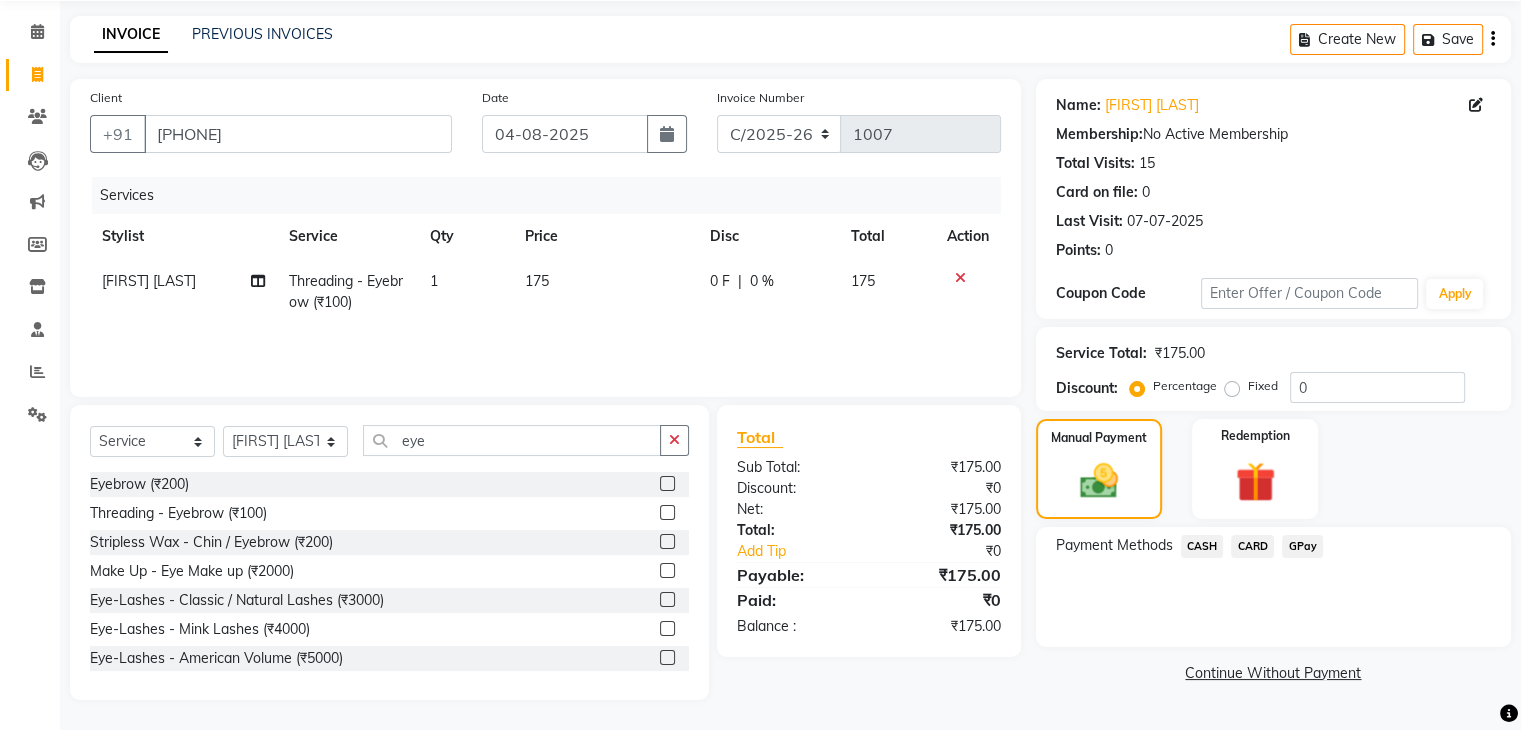 click on "CASH" 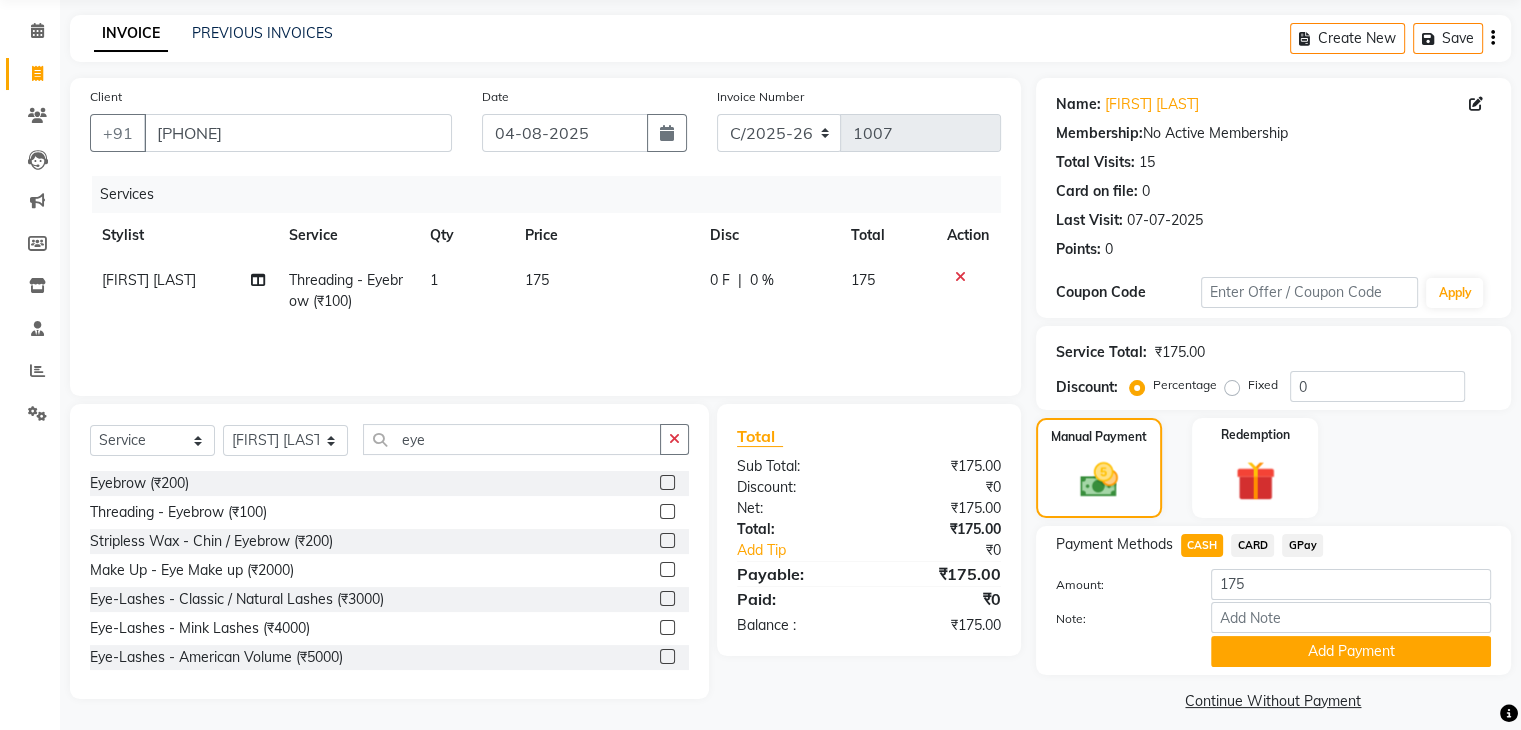scroll, scrollTop: 89, scrollLeft: 0, axis: vertical 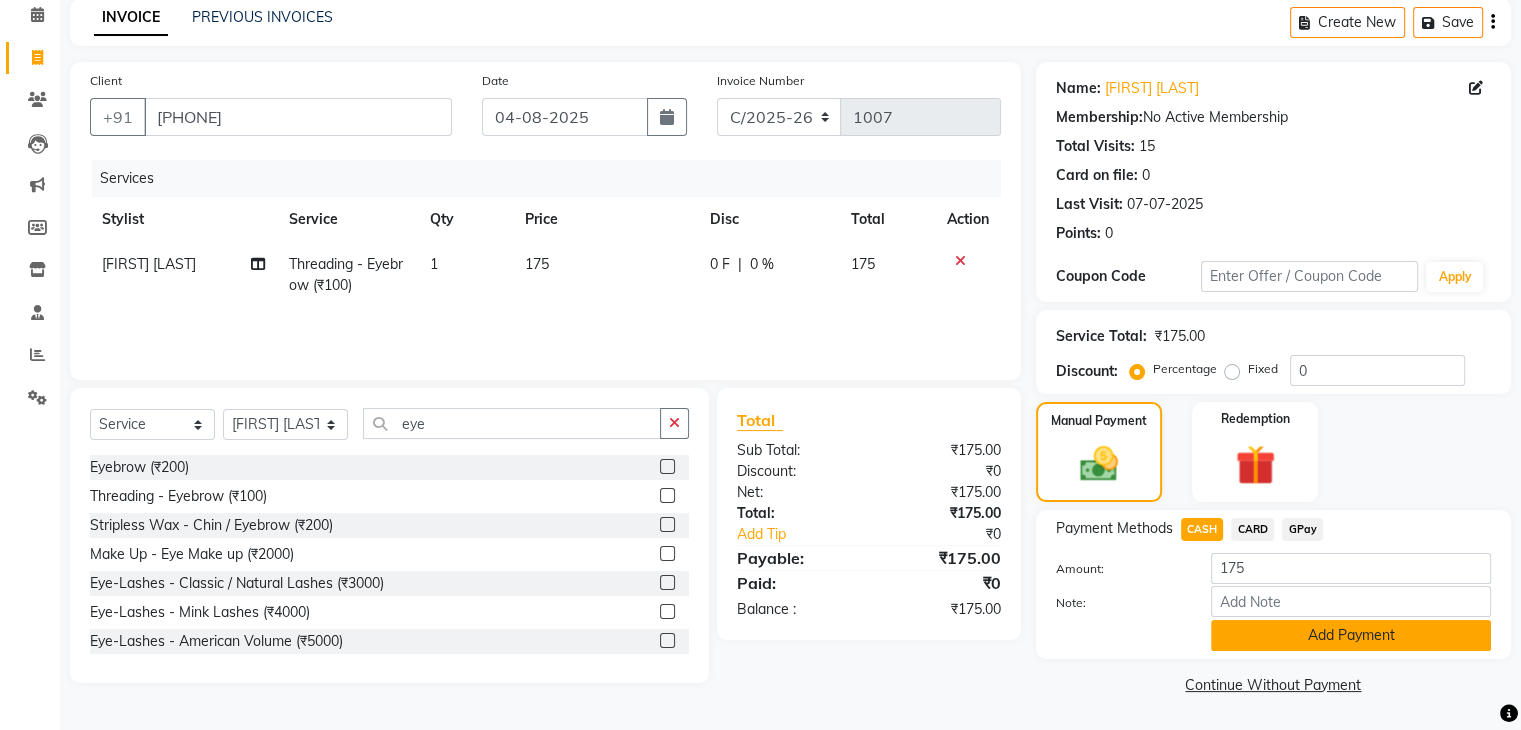 click on "Add Payment" 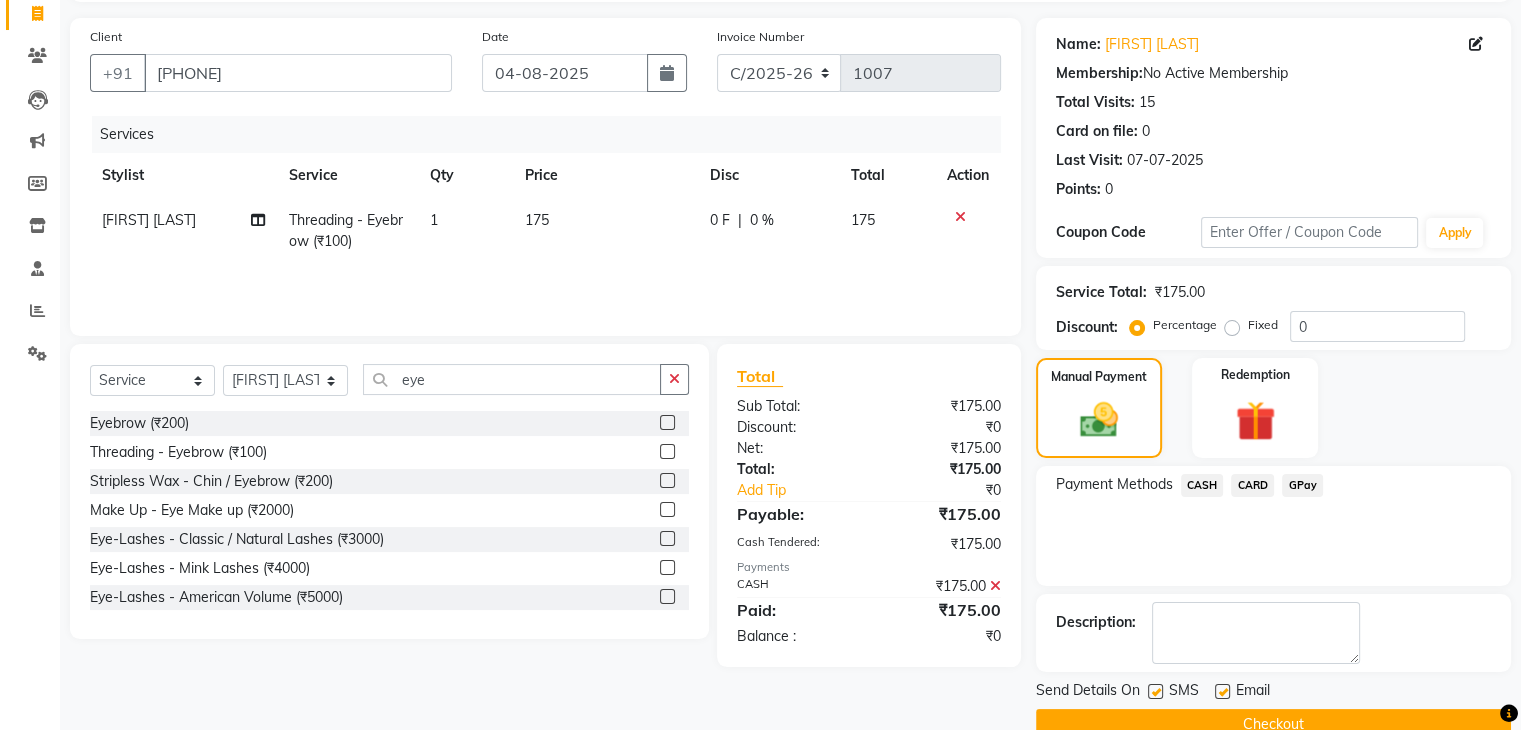 scroll, scrollTop: 171, scrollLeft: 0, axis: vertical 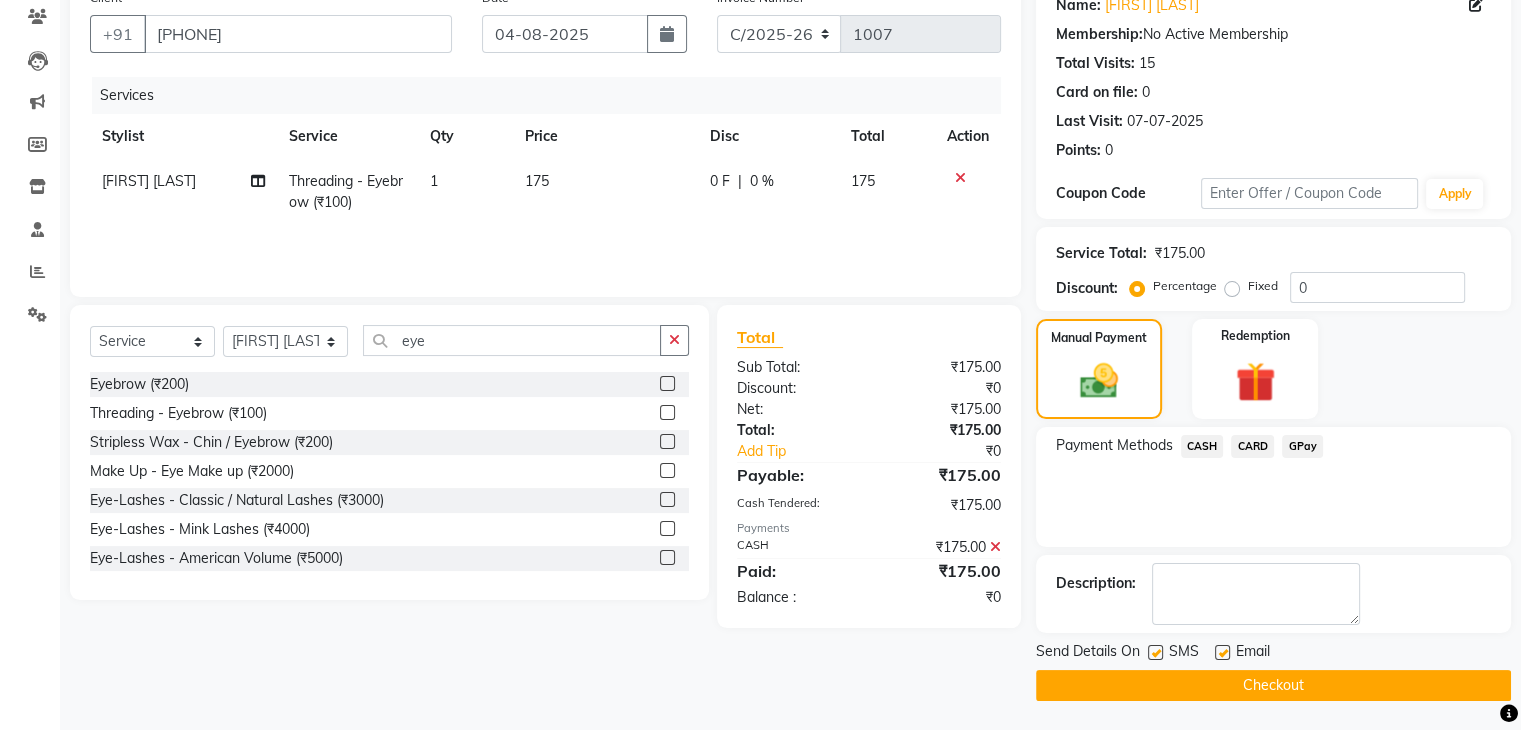 click on "Checkout" 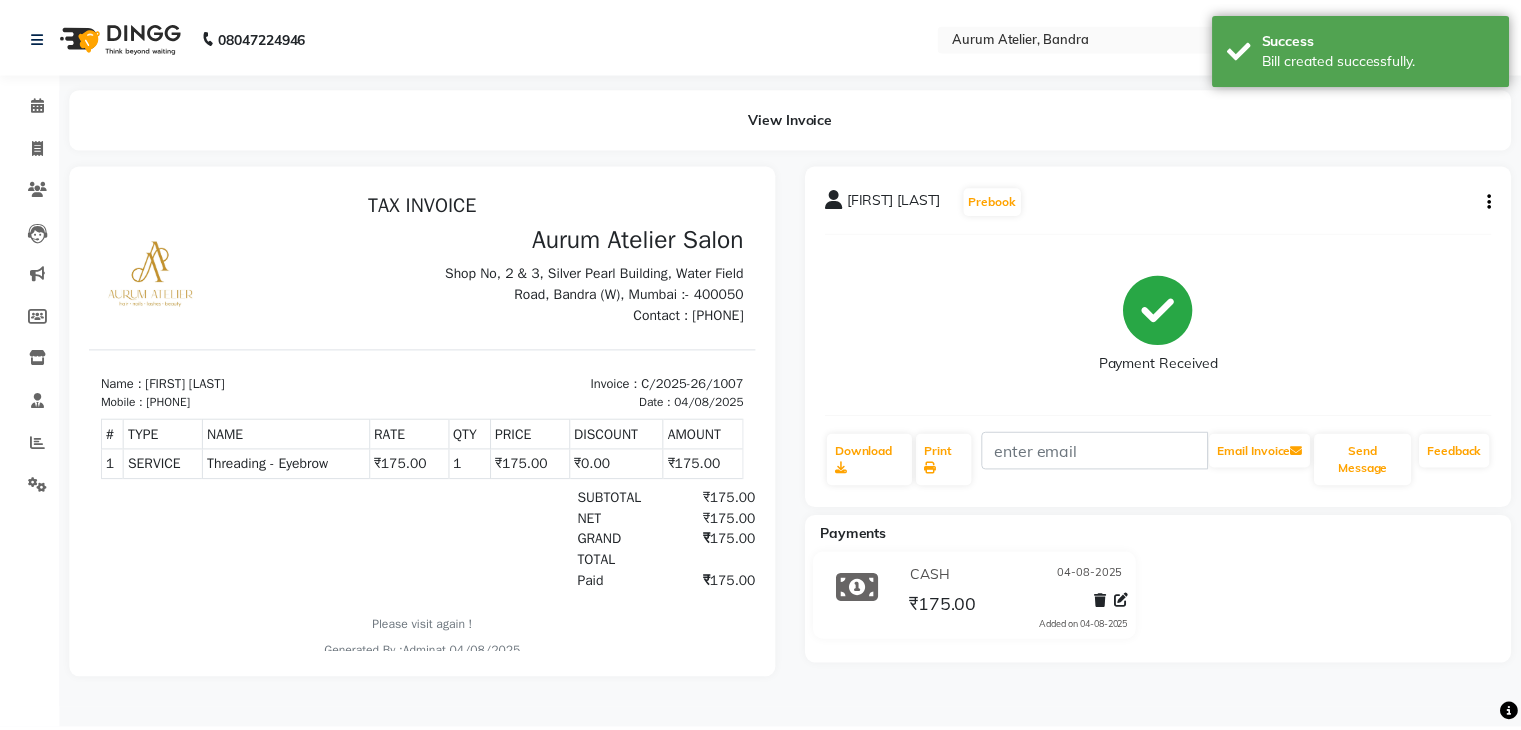 scroll, scrollTop: 0, scrollLeft: 0, axis: both 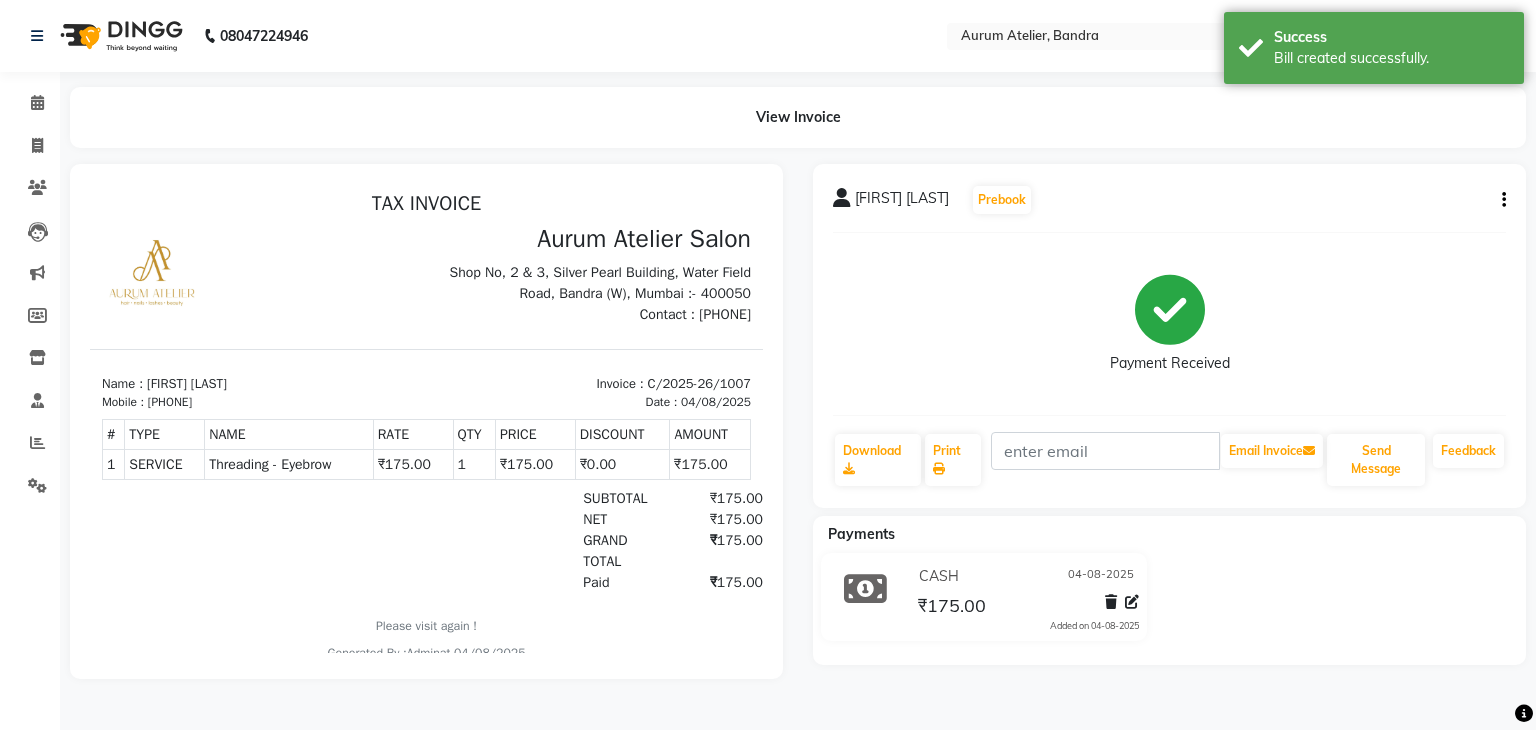 select on "service" 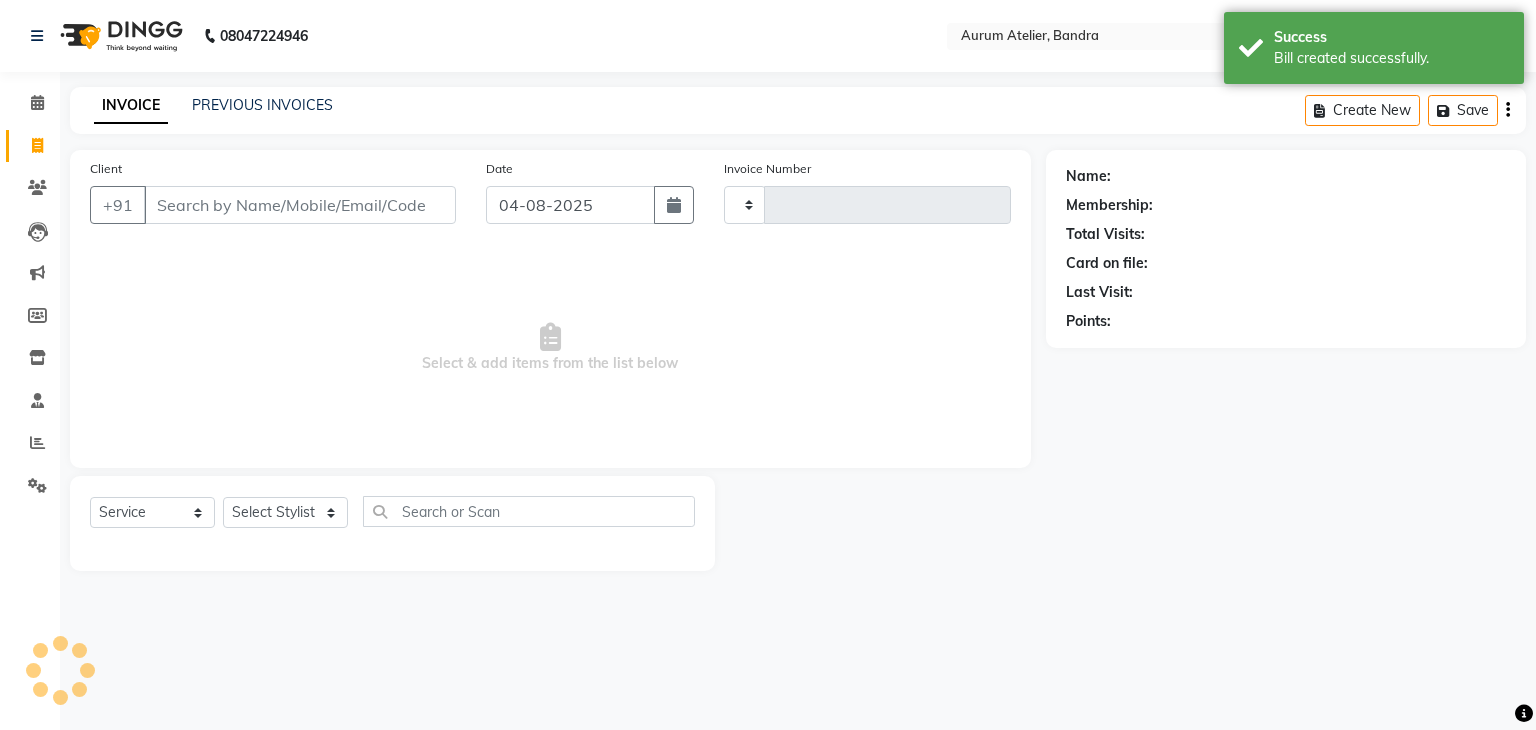 type on "0503" 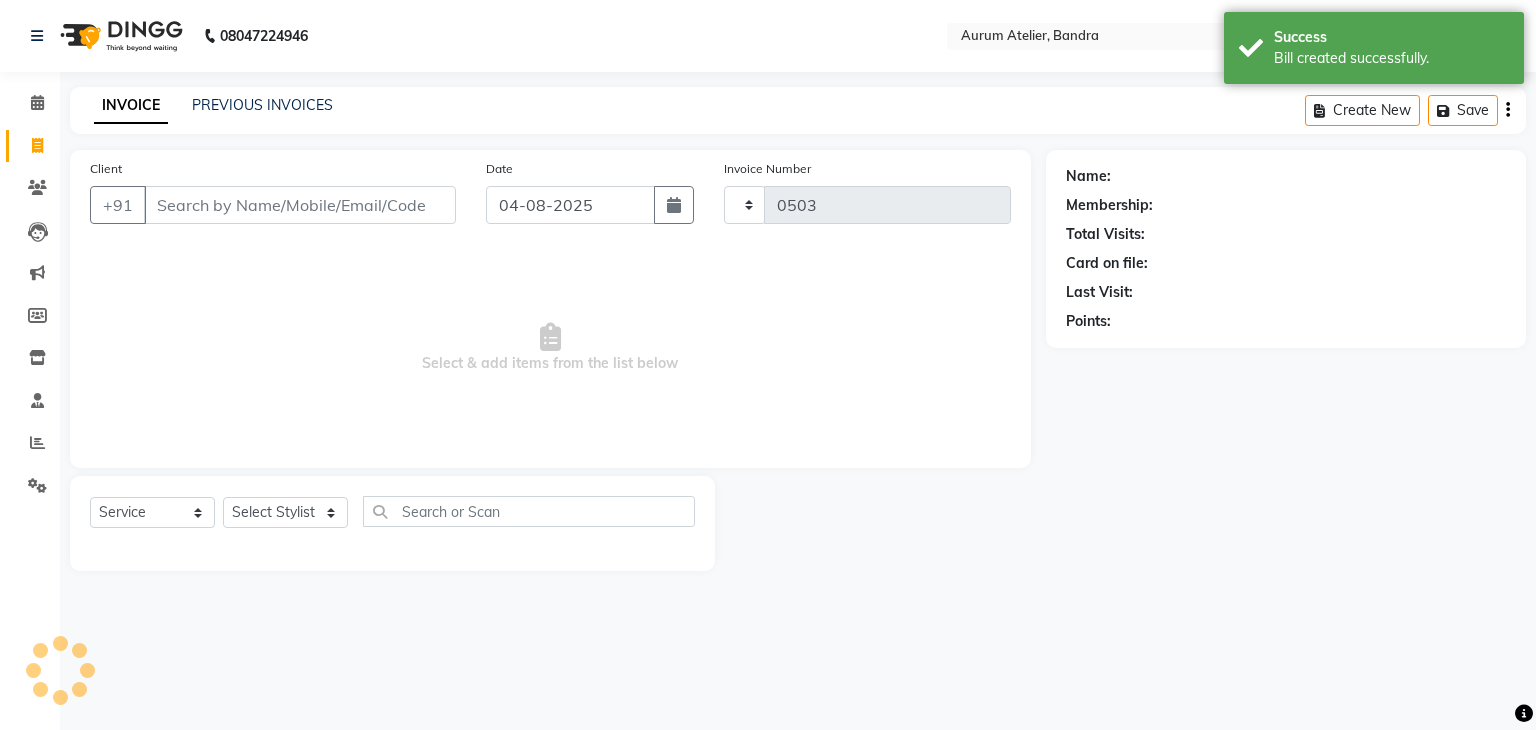 select on "7410" 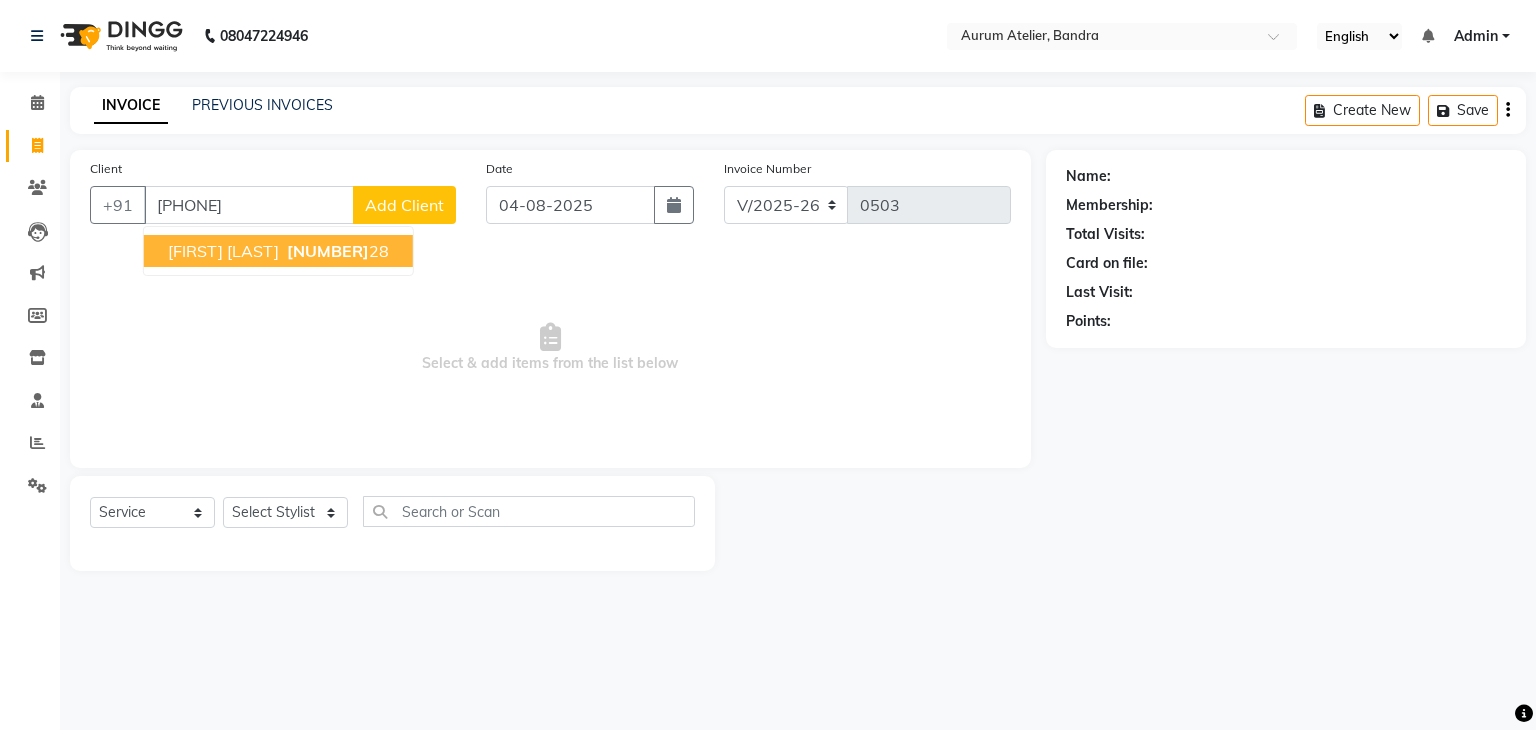 type on "[PHONE]" 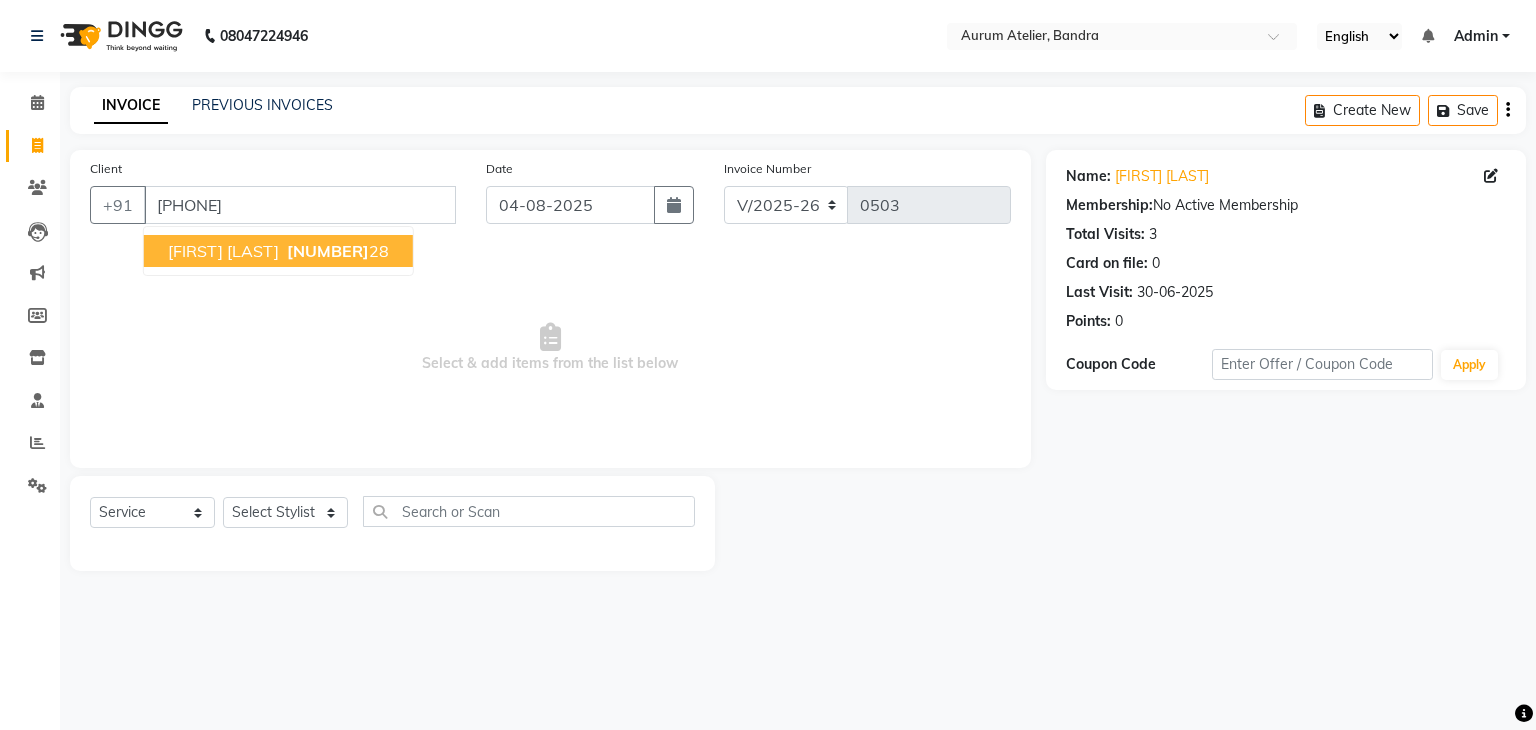 click on "[FIRST] [LAST]" at bounding box center (223, 251) 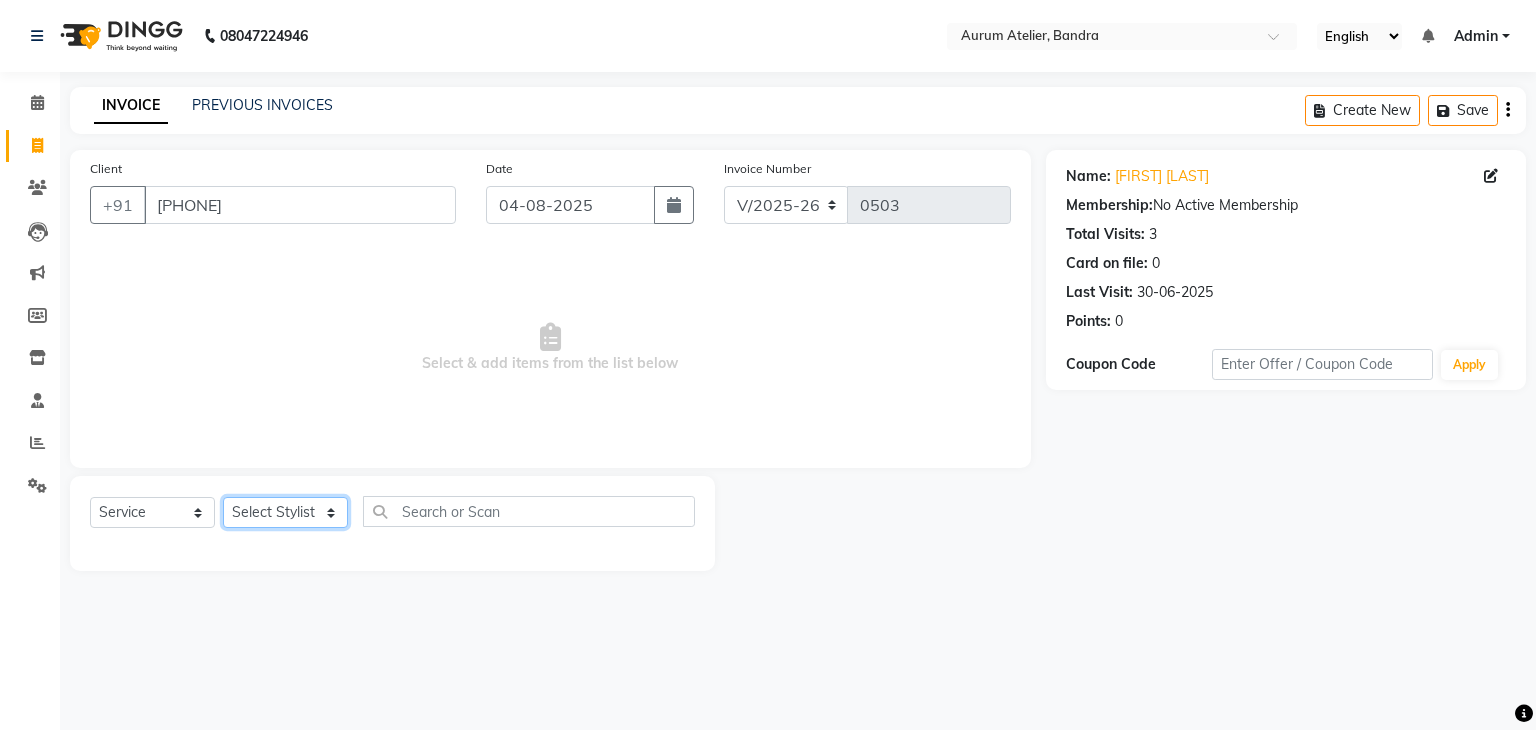 click on "Select Stylist [FIRST] [LAST] [FIRST] [LAST] [FIRST] [LAST] [FIRST] [LAST] [FIRST] [LAST] [FIRST] [LAST] [FIRST] [LAST] [FIRST] [LAST] [FIRST] [LAST]" 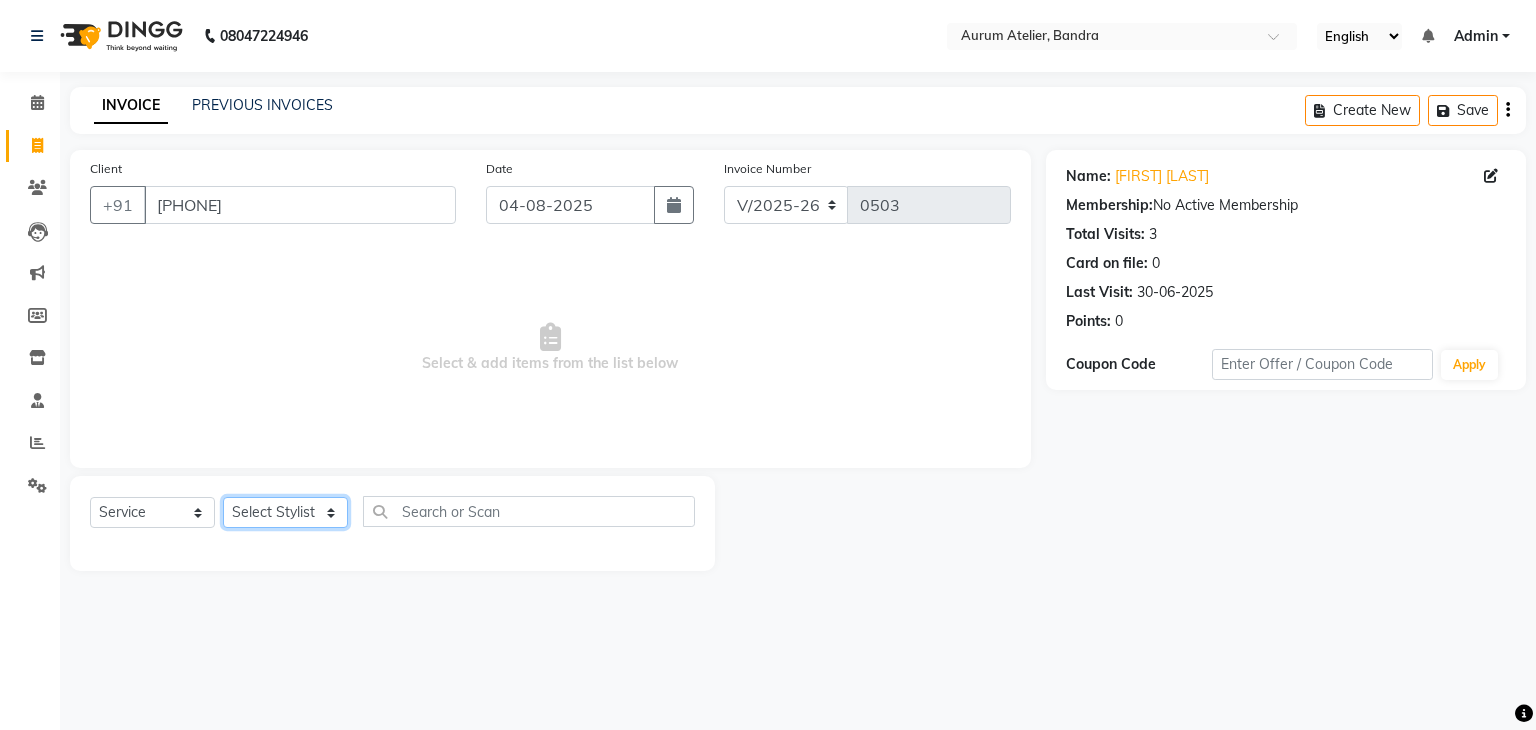 select on "66080" 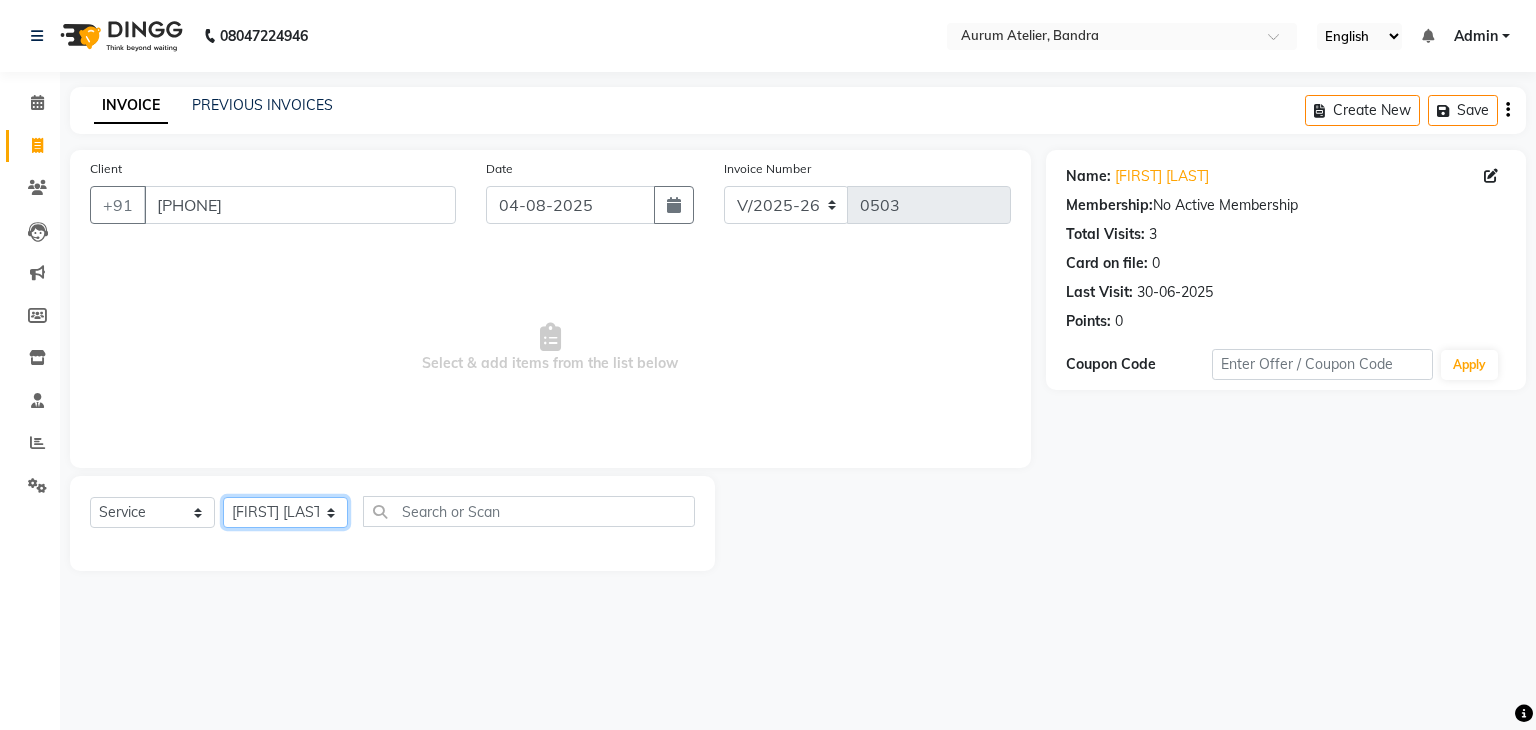 click on "Select Stylist [FIRST] [LAST] [FIRST] [LAST] [FIRST] [LAST] [FIRST] [LAST] [FIRST] [LAST] [FIRST] [LAST] [FIRST] [LAST] [FIRST] [LAST] [FIRST] [LAST]" 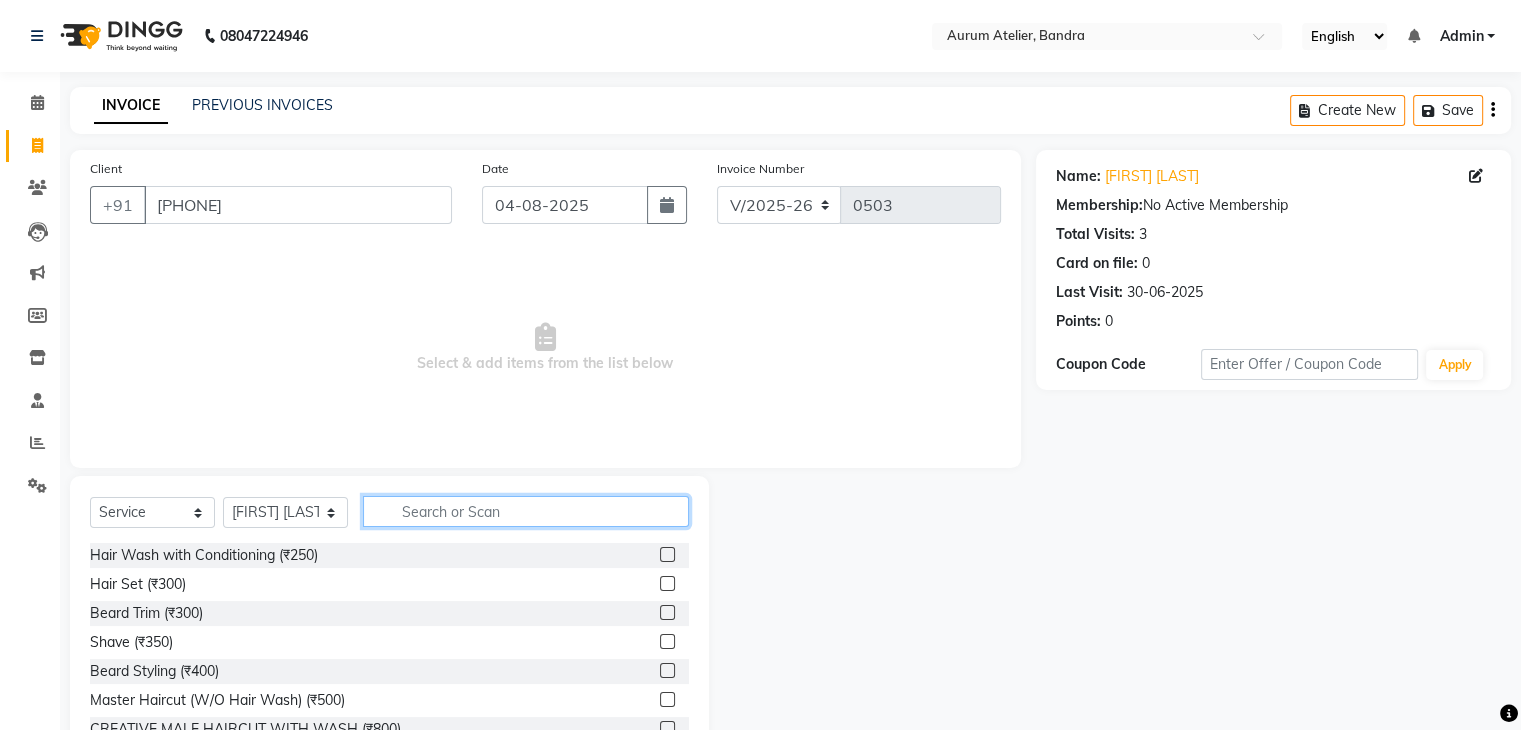 click 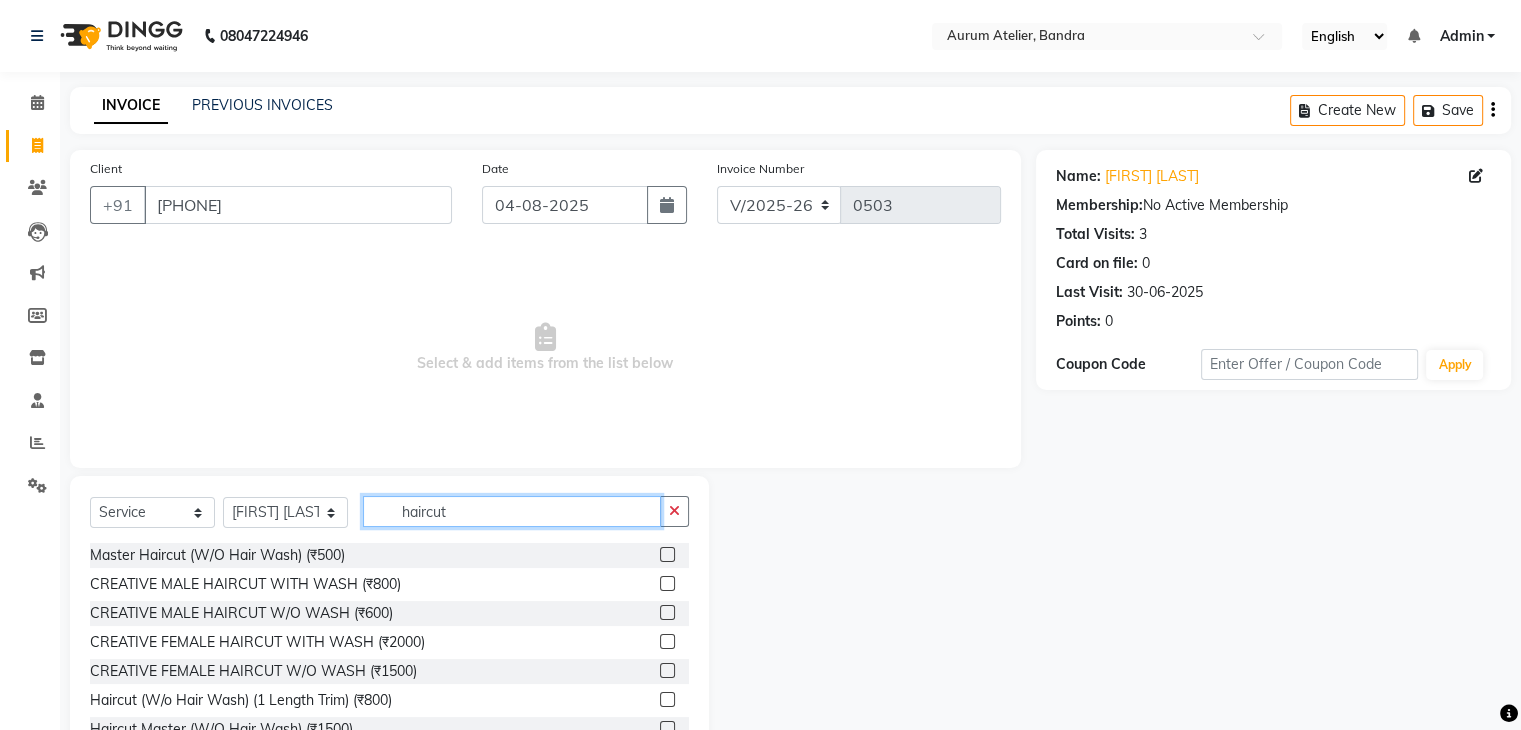 type on "haircut" 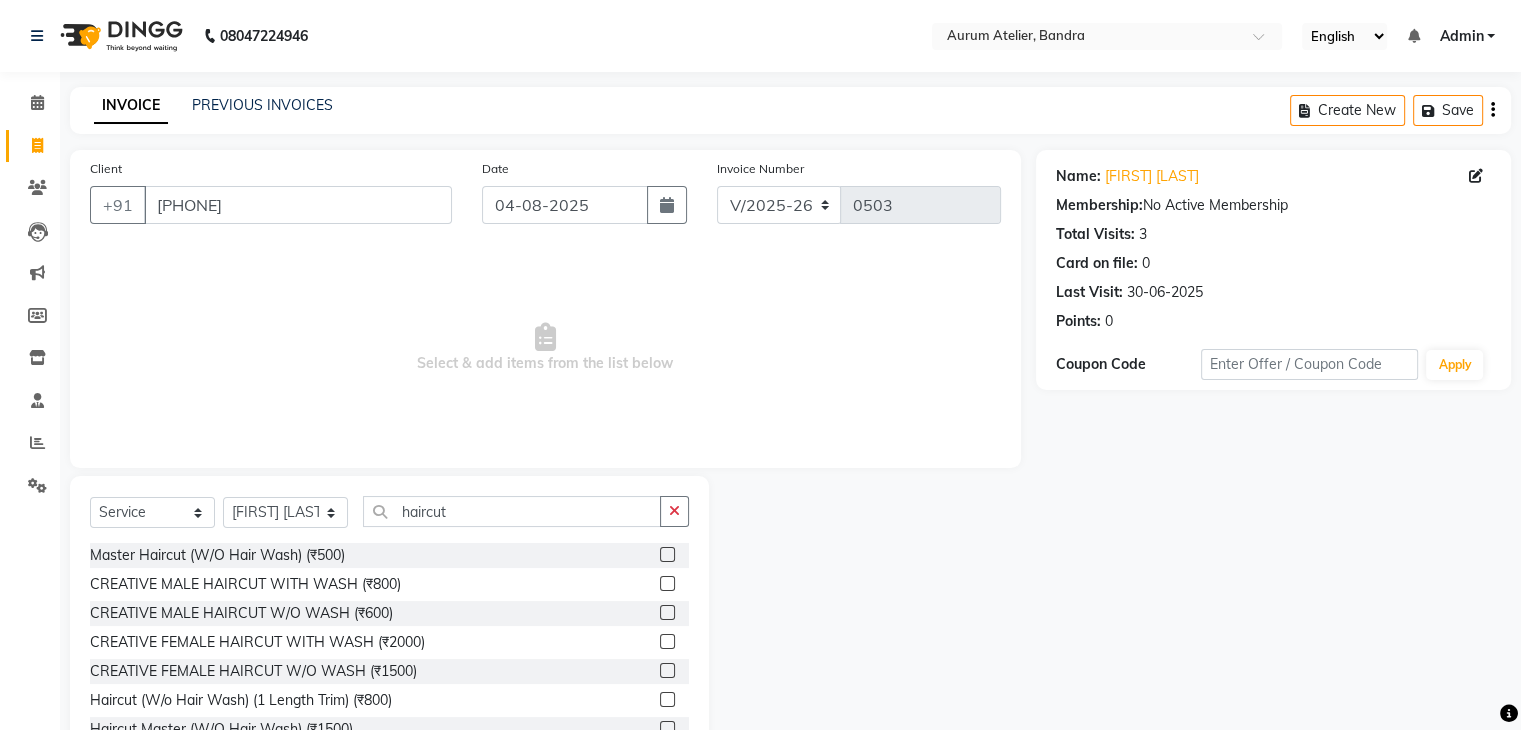 click 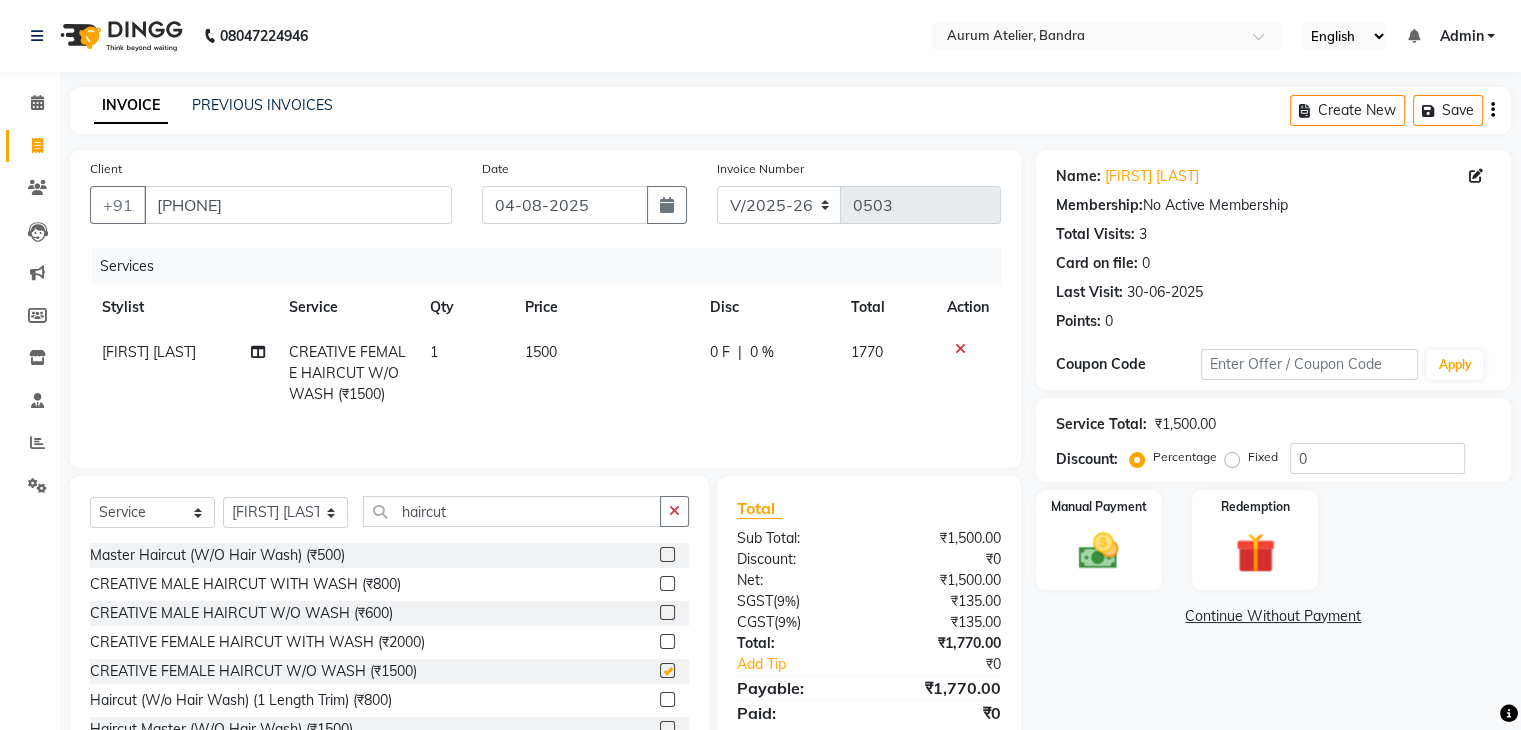 checkbox on "false" 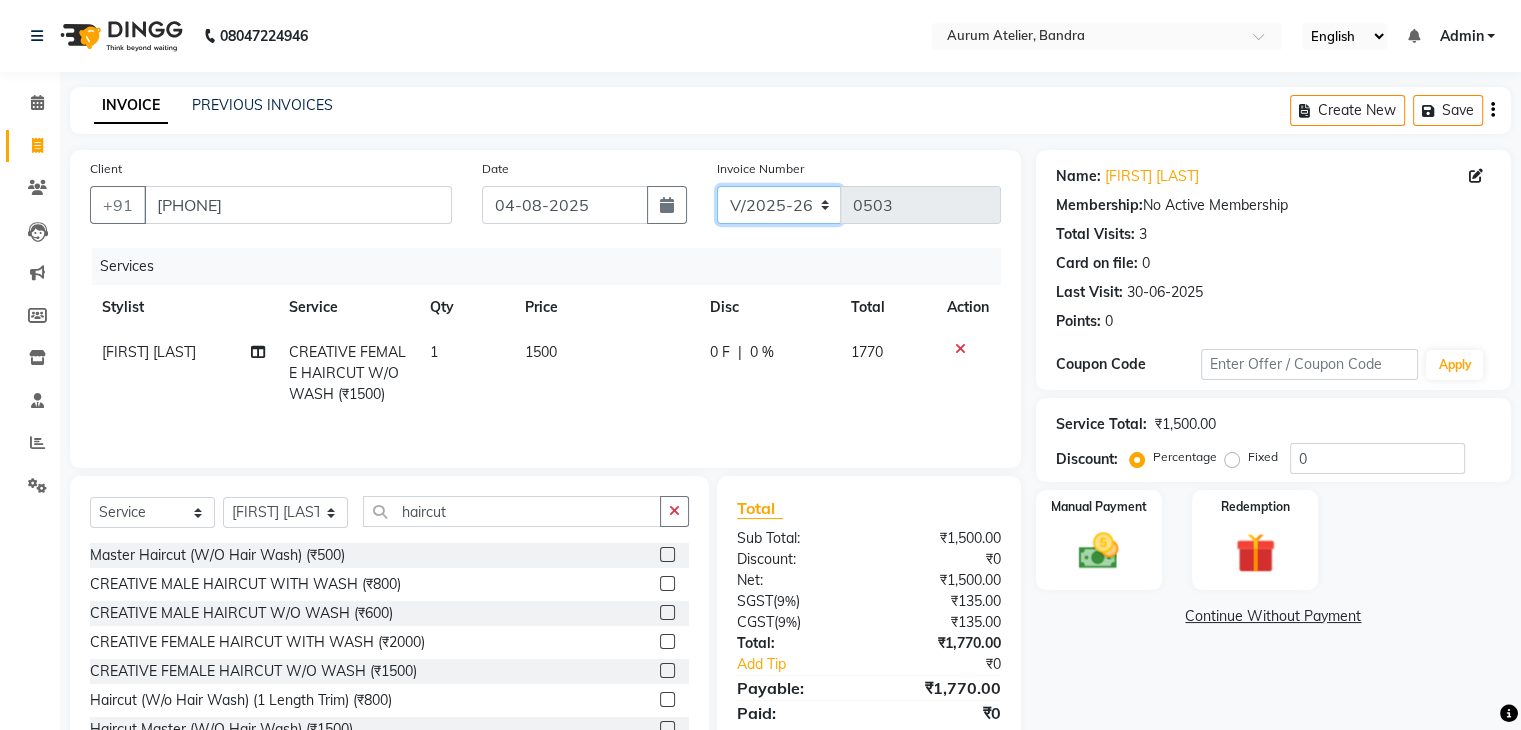 click on "C/2025-26 V/2025 V/2025-26" 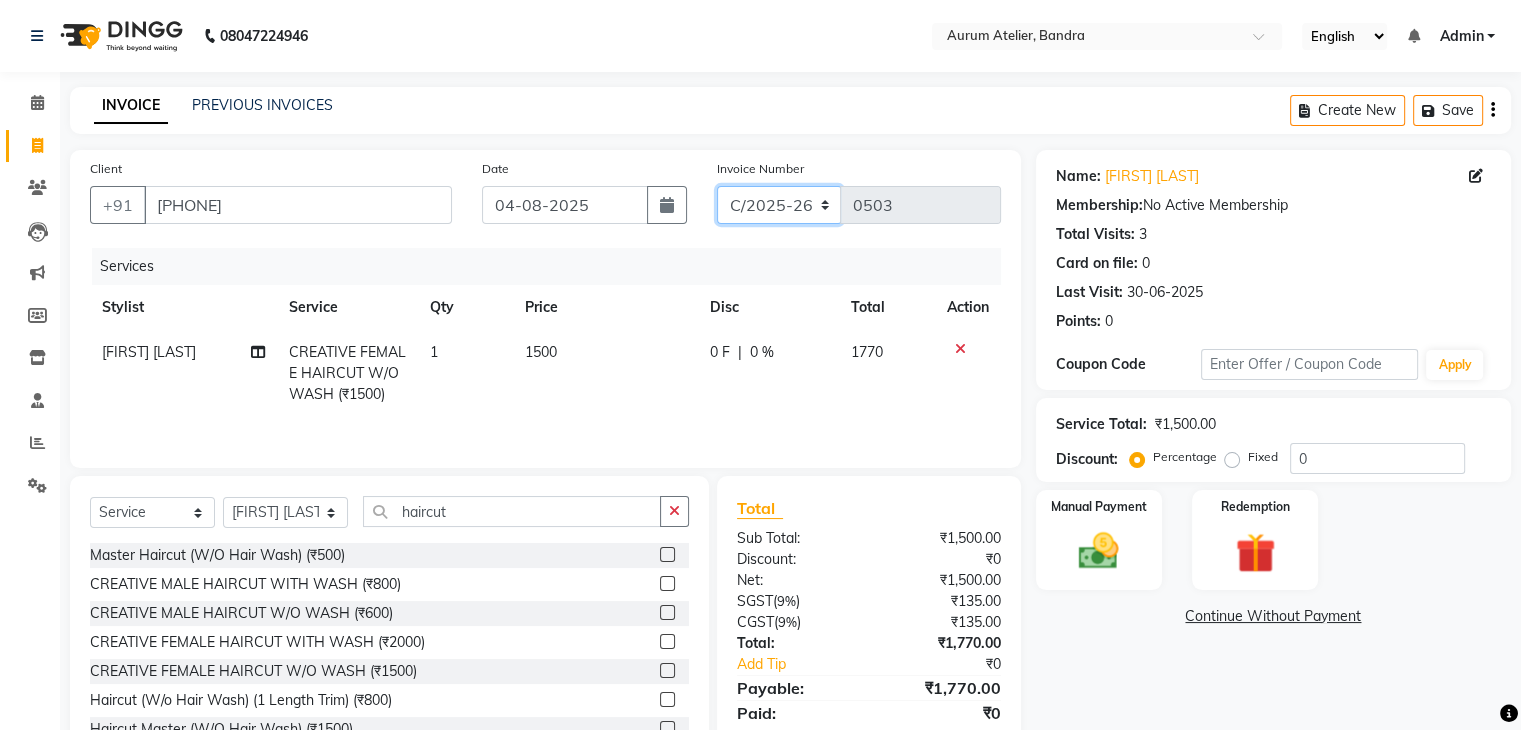 click on "C/2025-26 V/2025 V/2025-26" 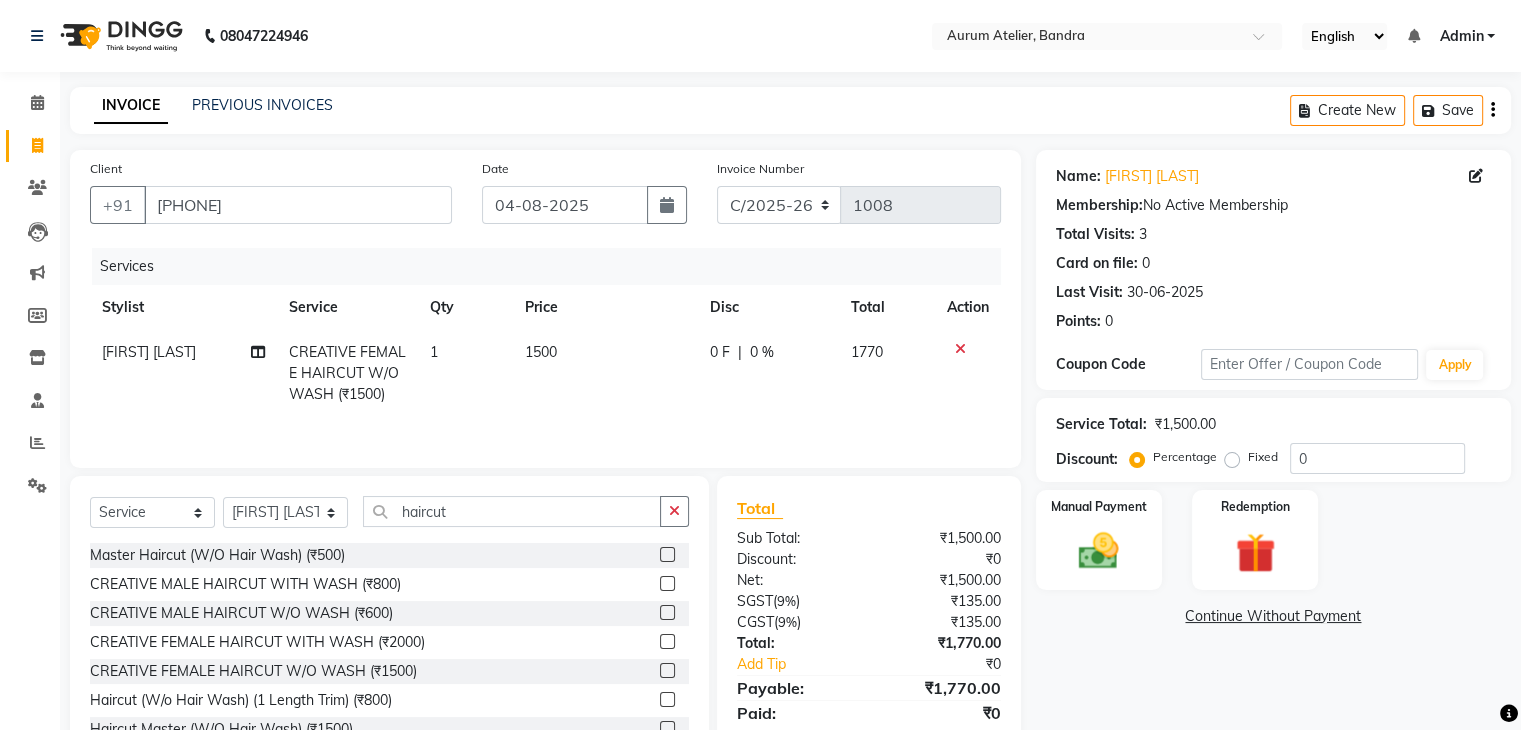 click 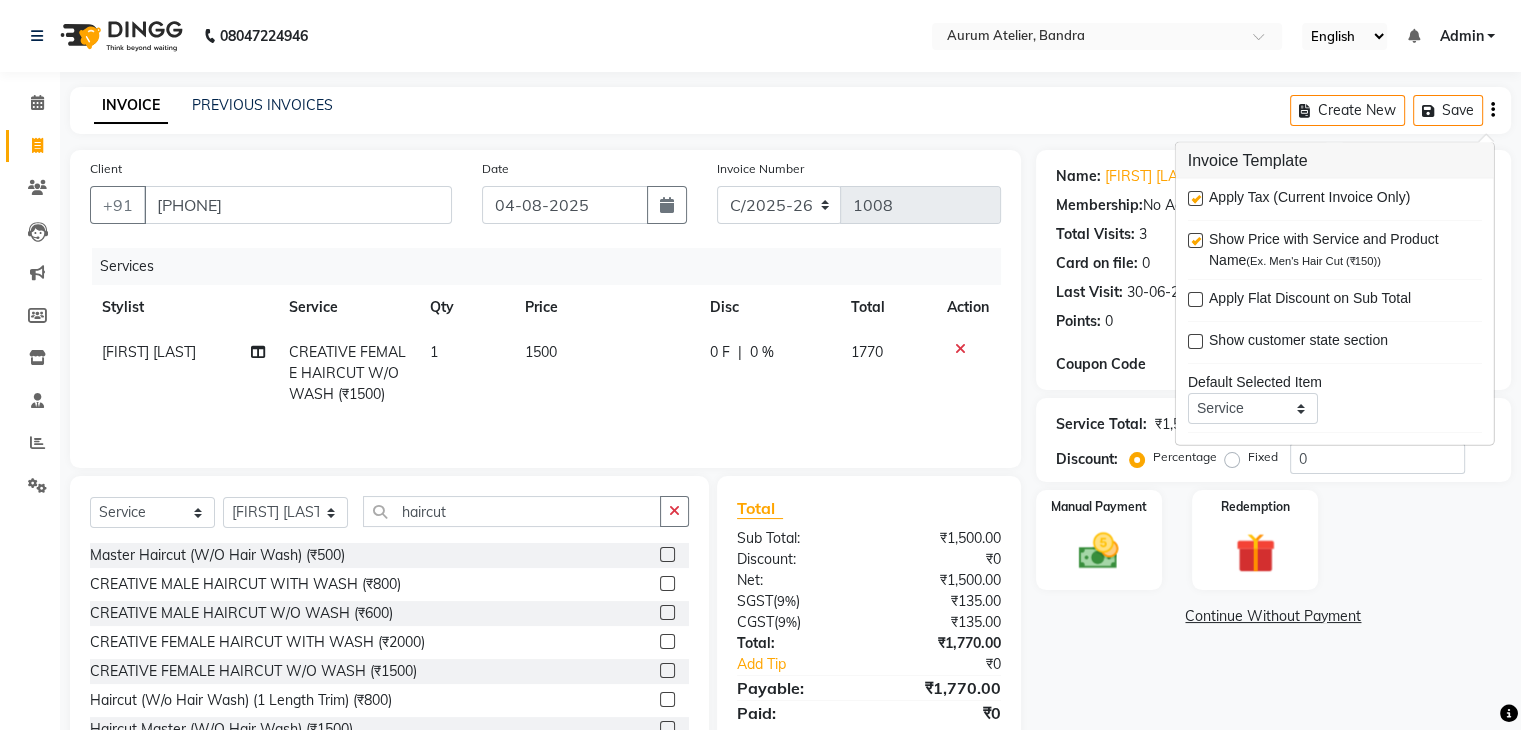 click at bounding box center [1195, 198] 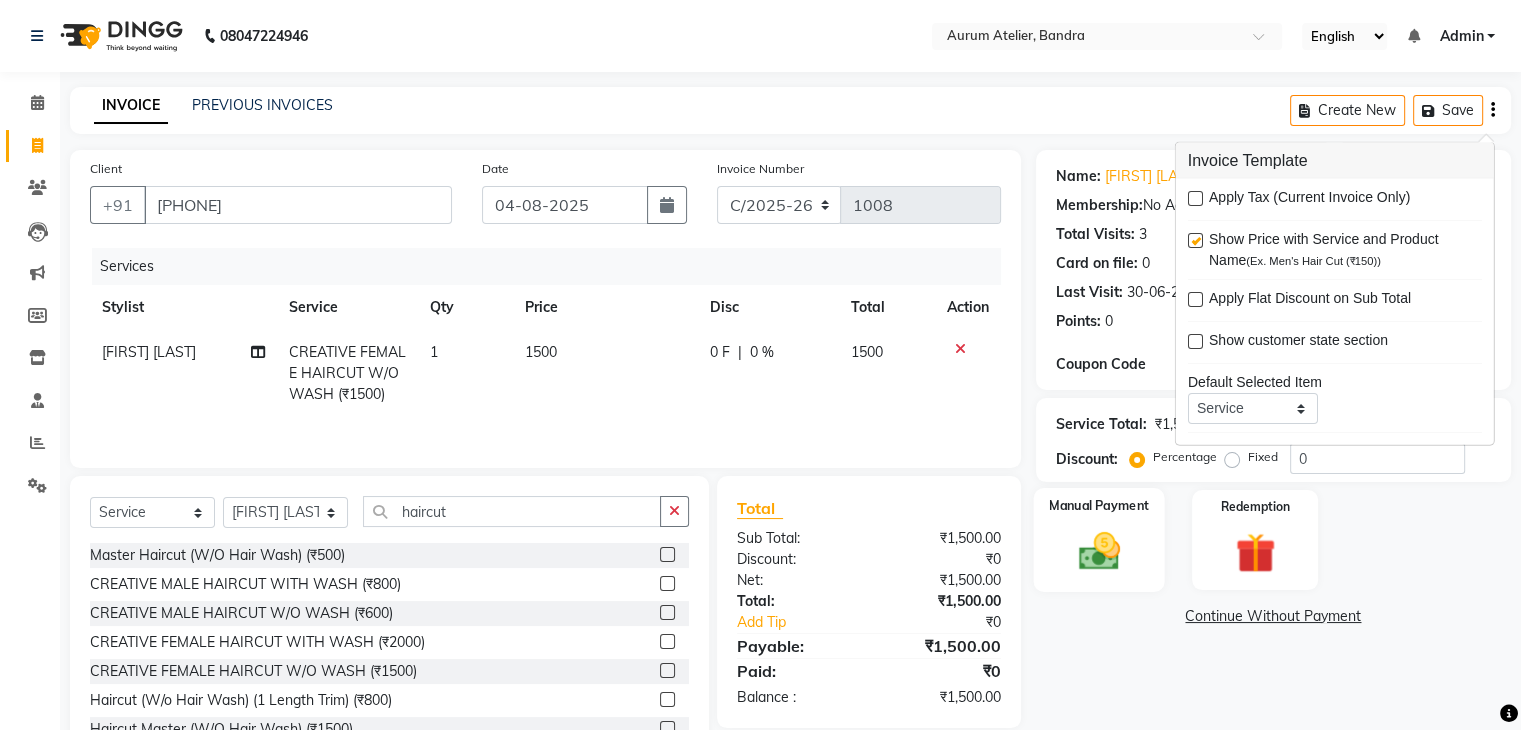 click 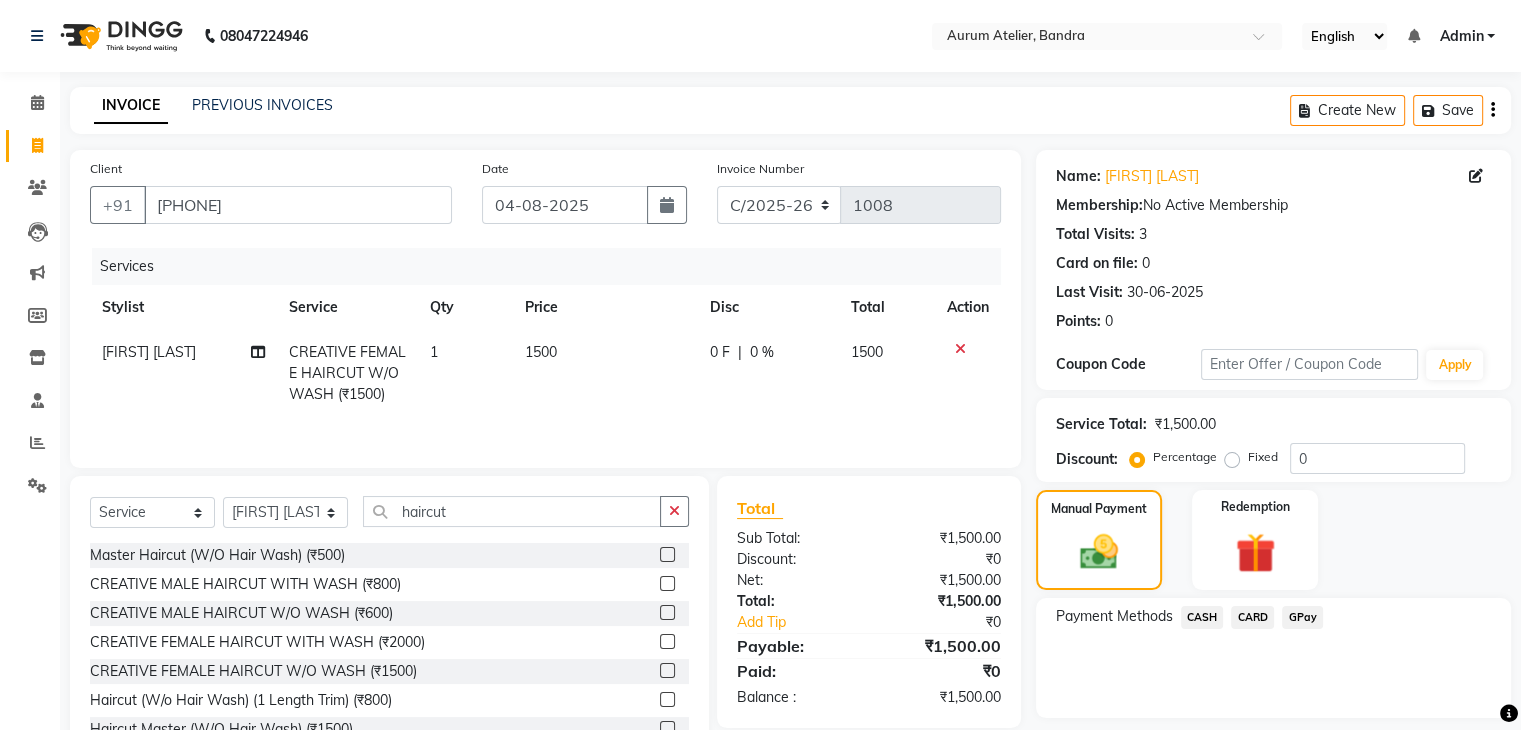 click on "CASH" 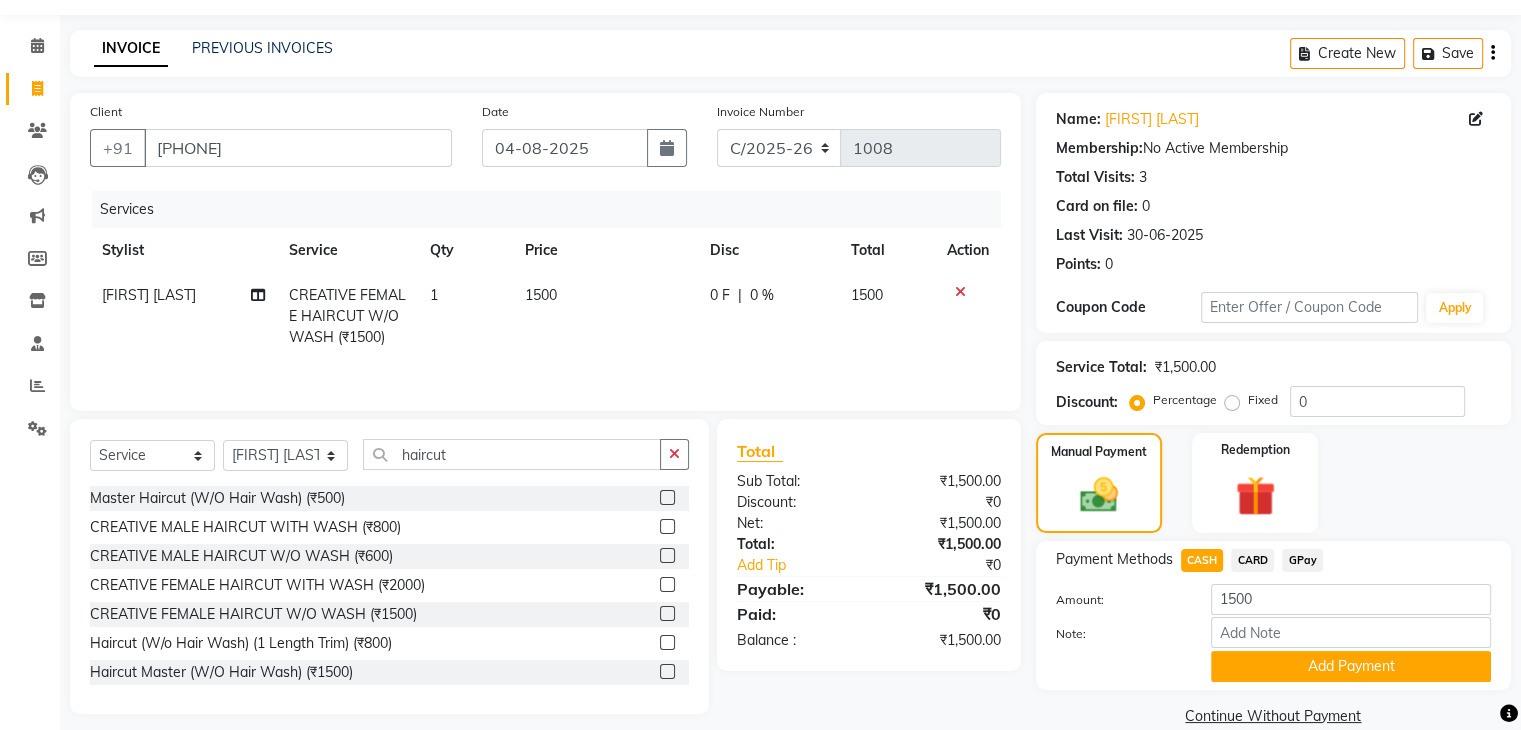 scroll, scrollTop: 89, scrollLeft: 0, axis: vertical 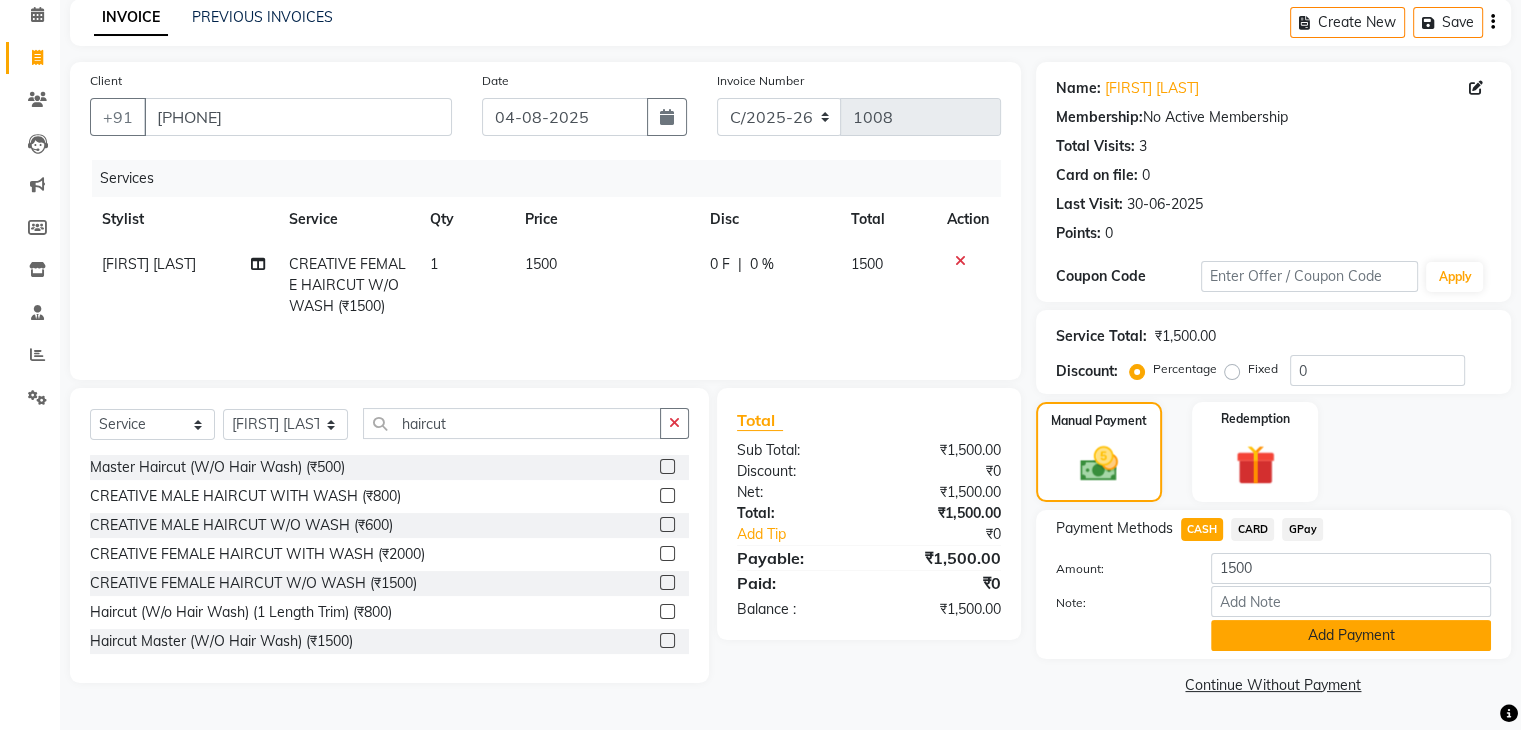 click on "Add Payment" 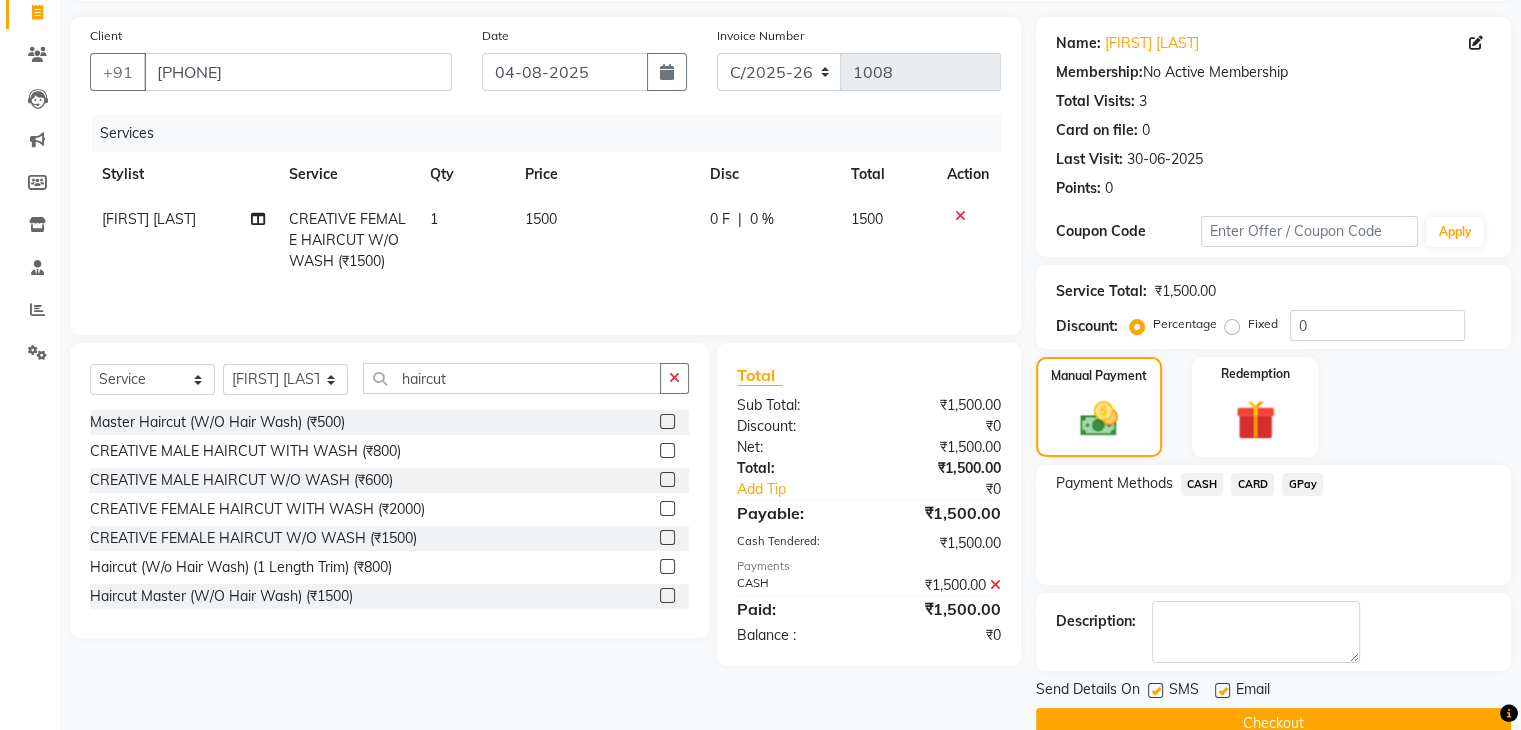 scroll, scrollTop: 171, scrollLeft: 0, axis: vertical 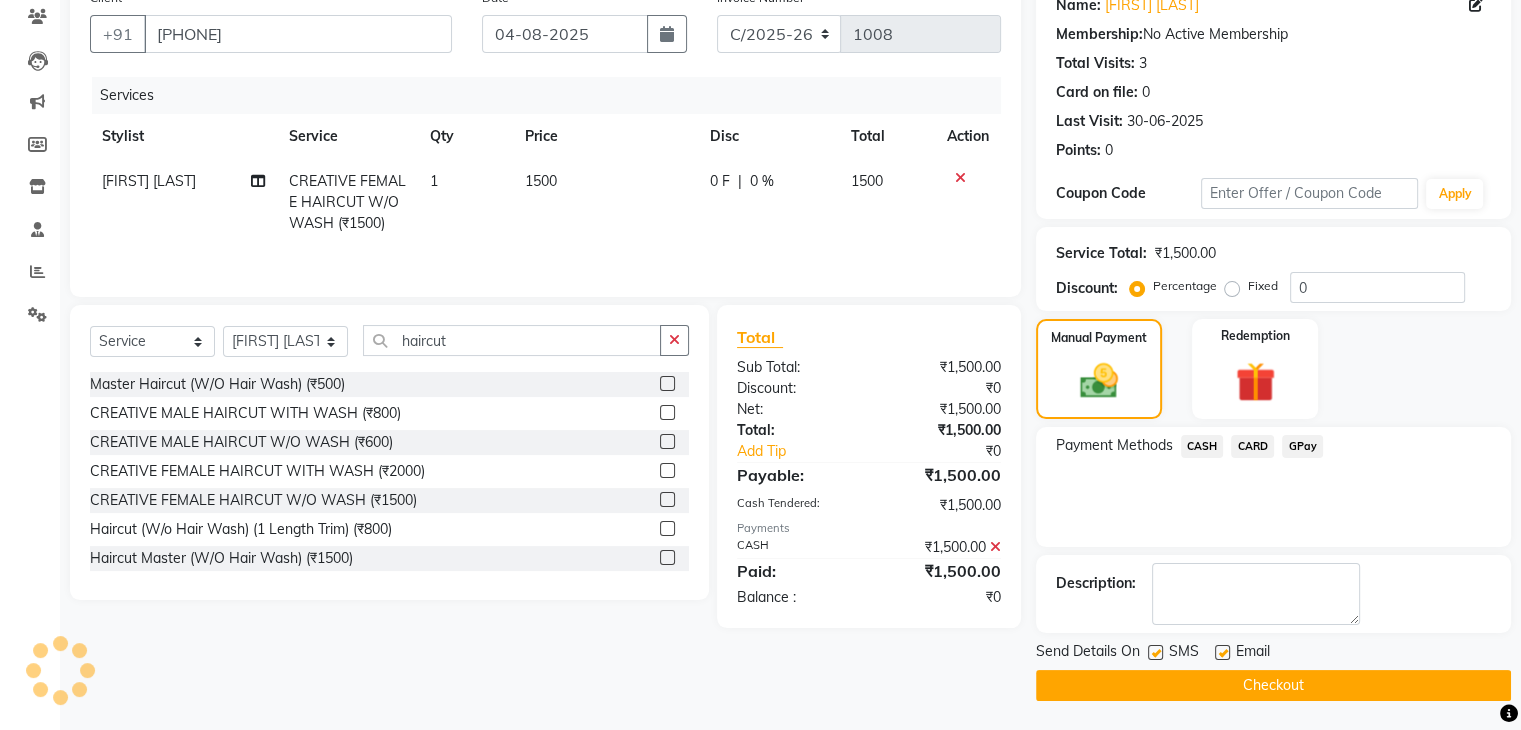 click on "Checkout" 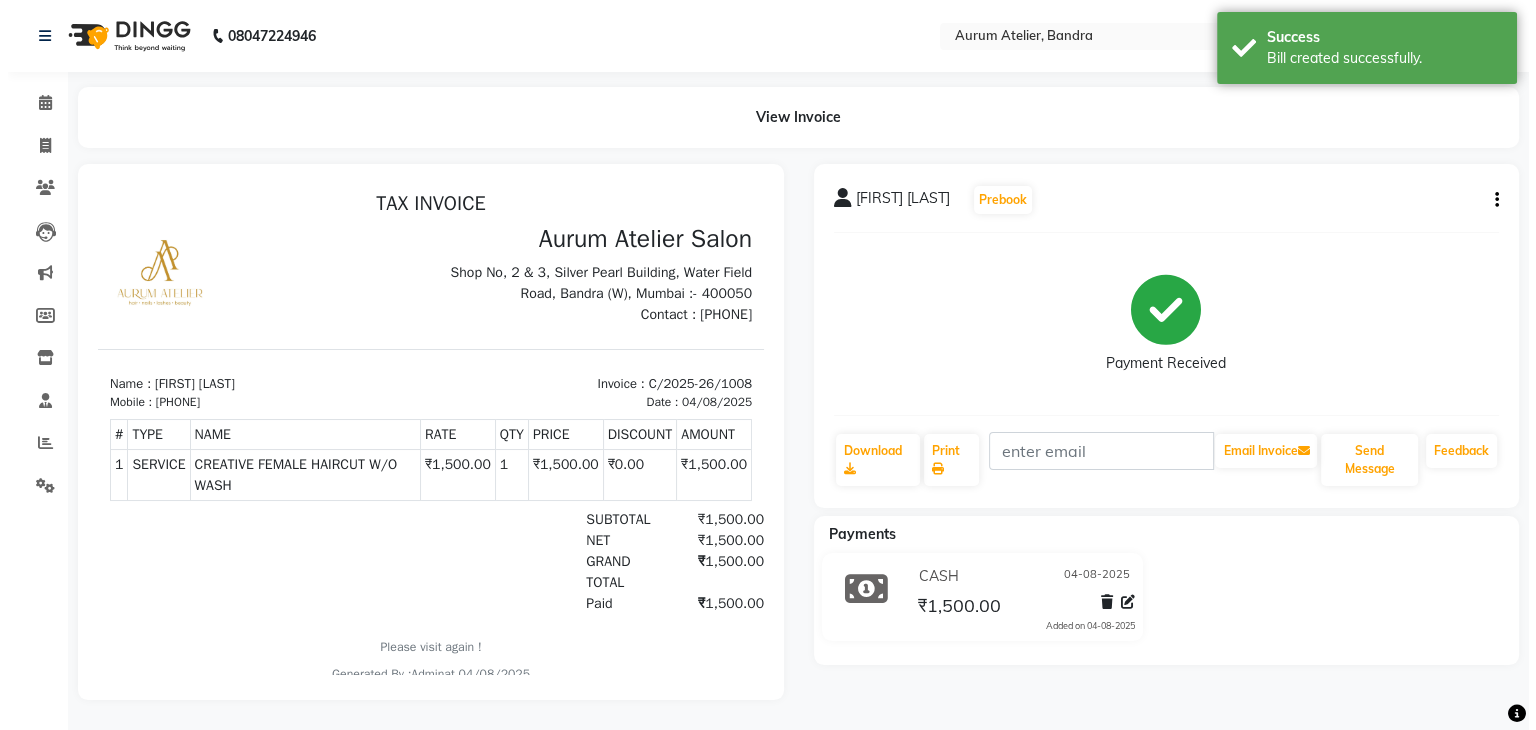 scroll, scrollTop: 0, scrollLeft: 0, axis: both 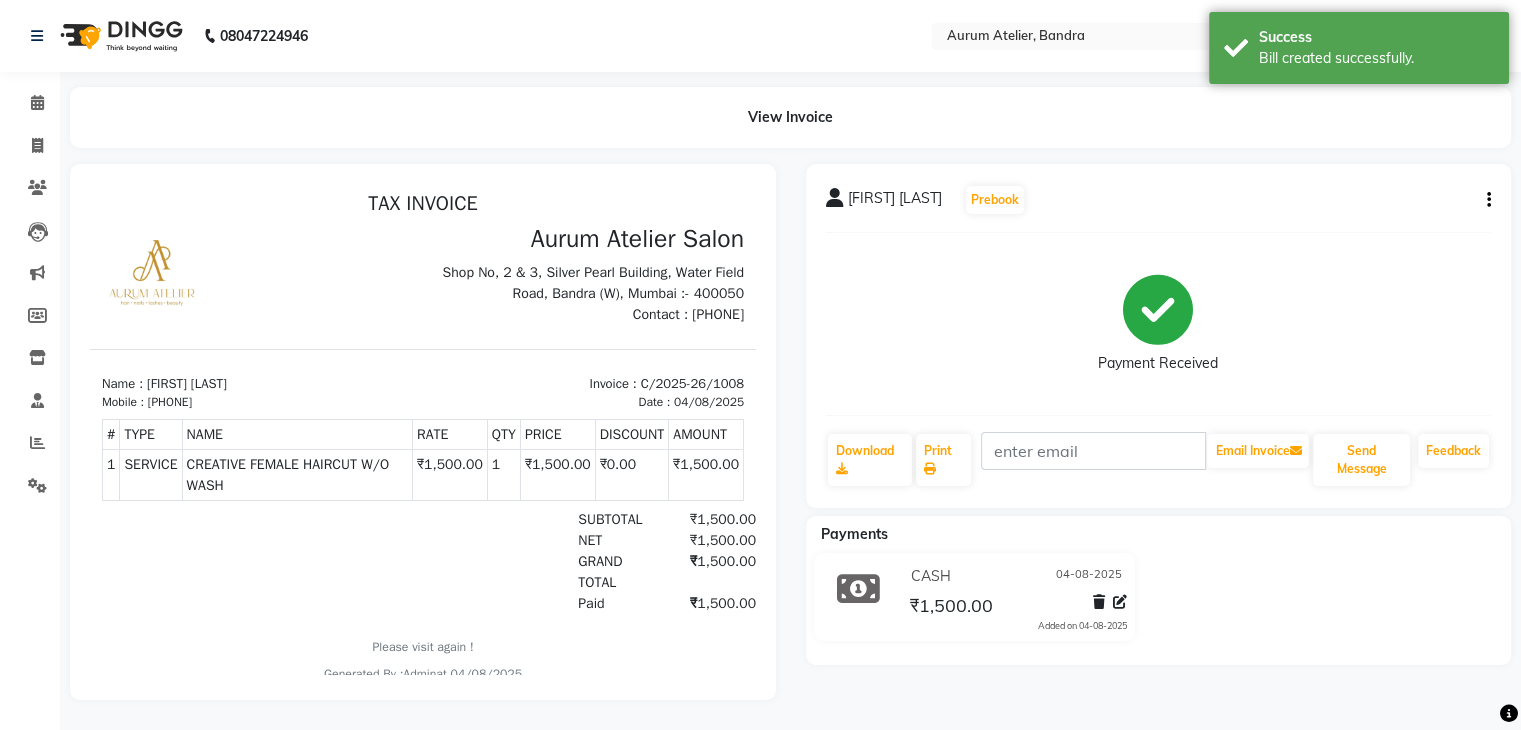 select on "service" 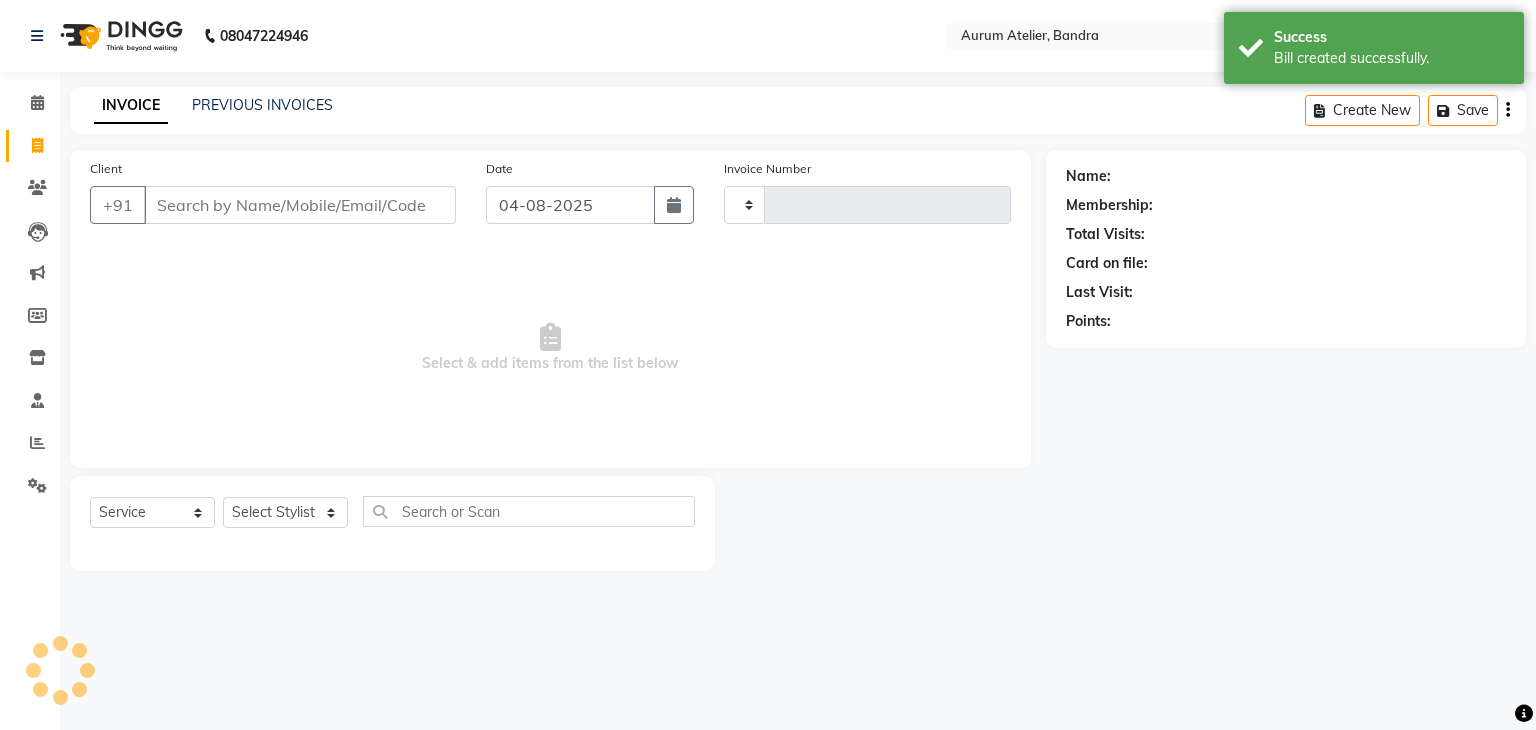 type on "0503" 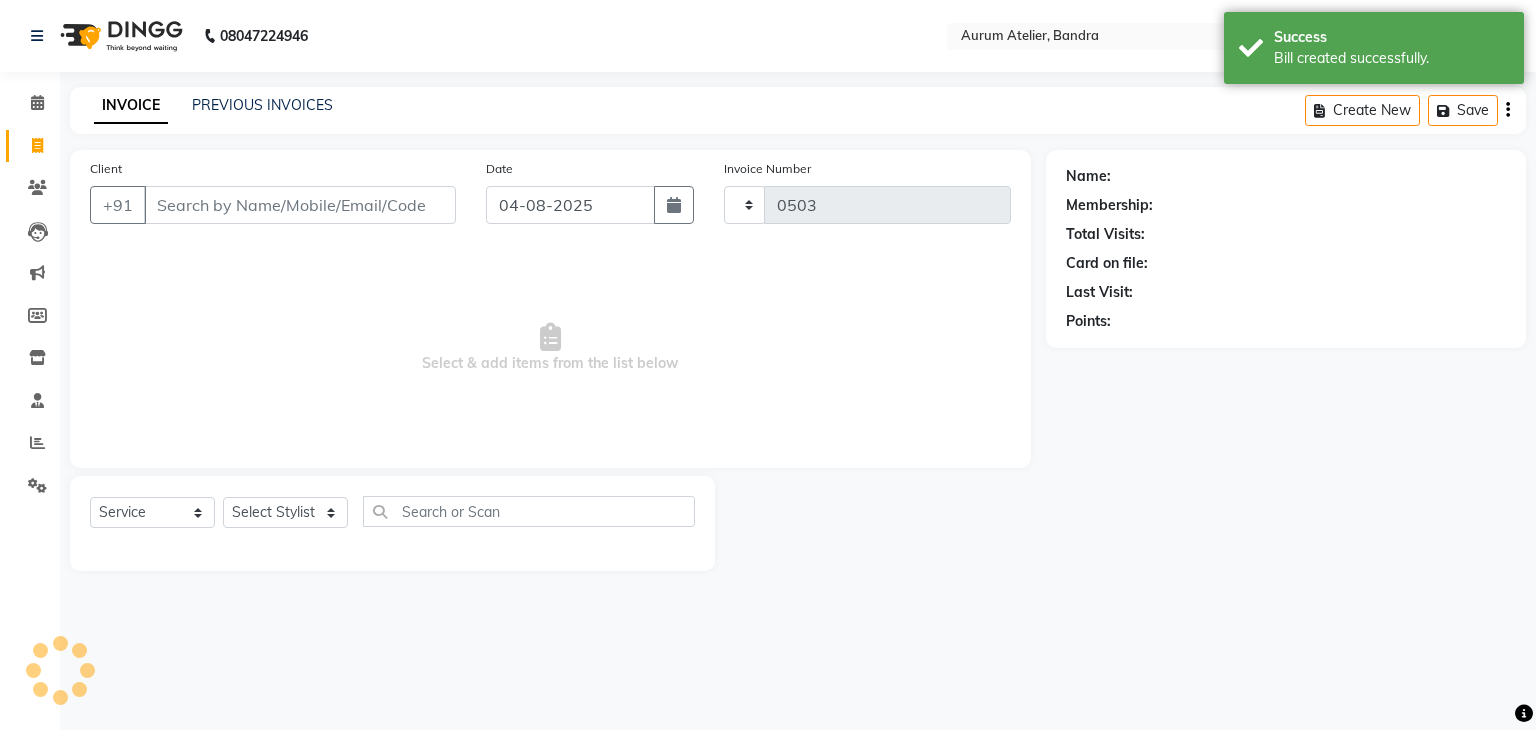 select on "7410" 